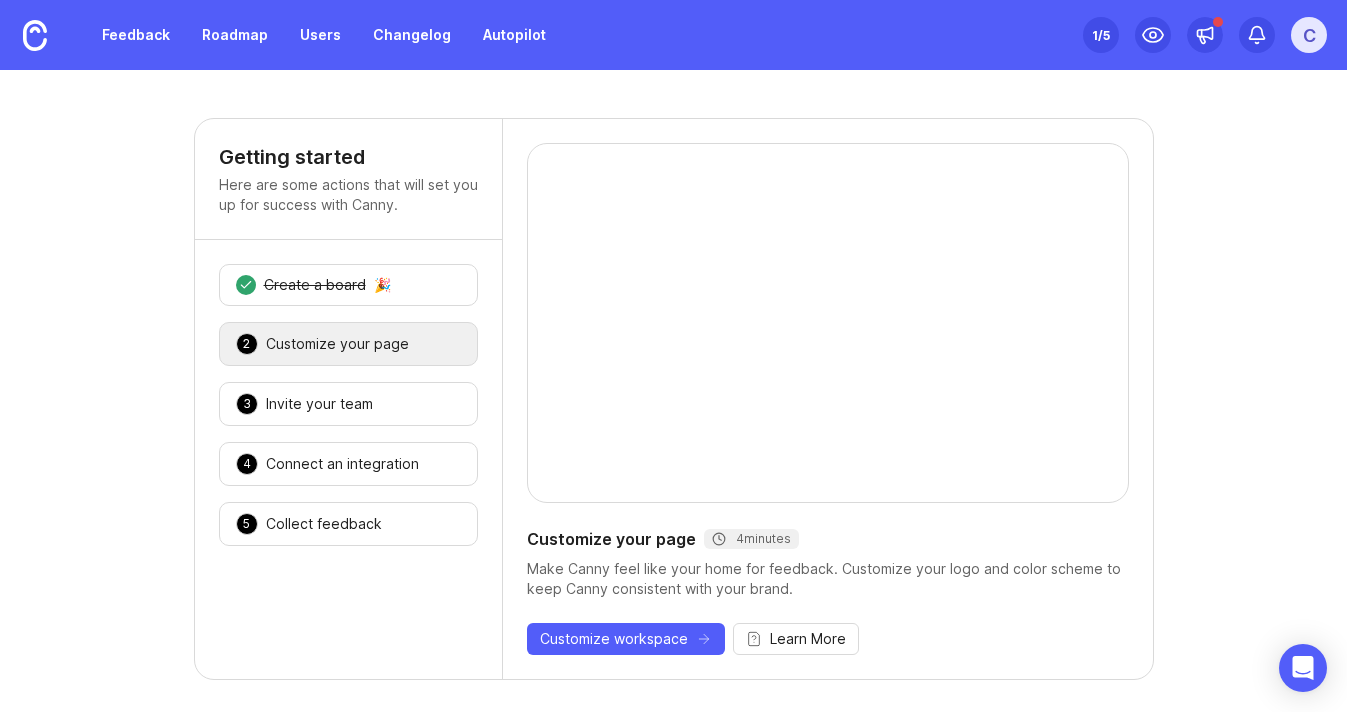 scroll, scrollTop: 0, scrollLeft: 0, axis: both 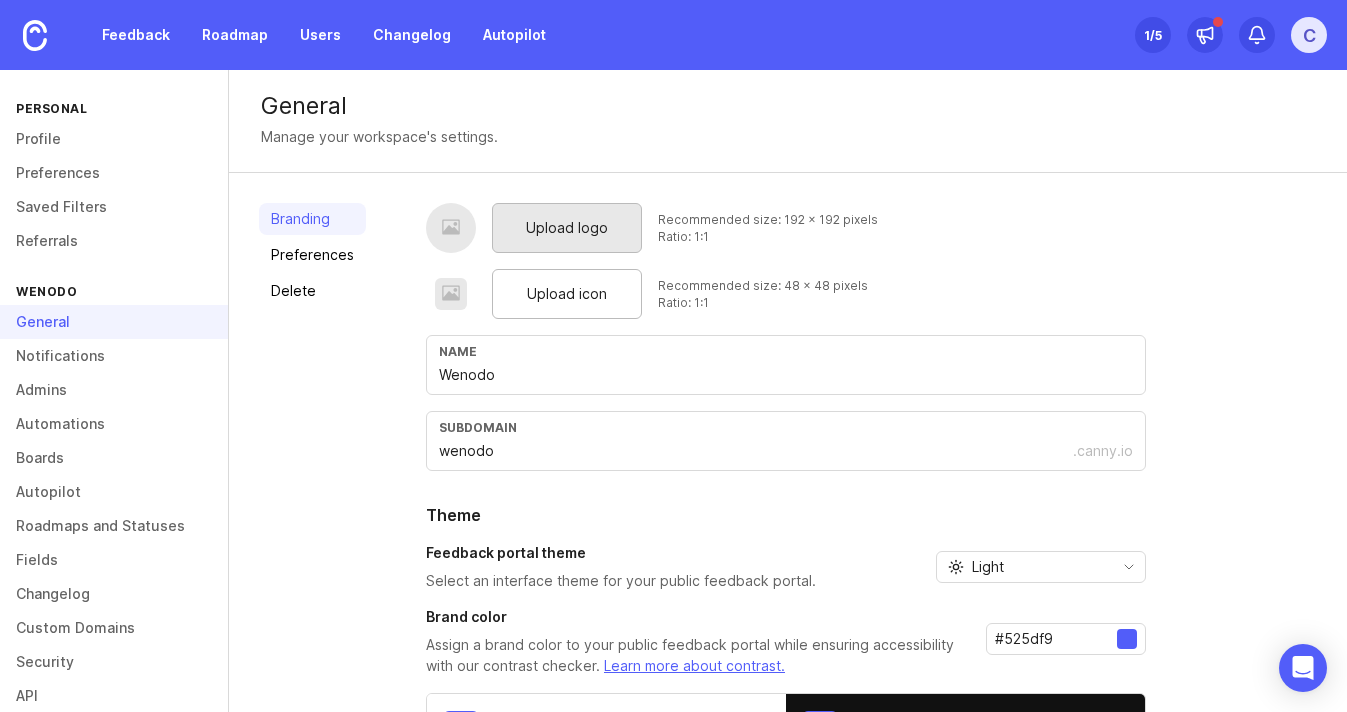 click on "Upload logo" at bounding box center (567, 228) 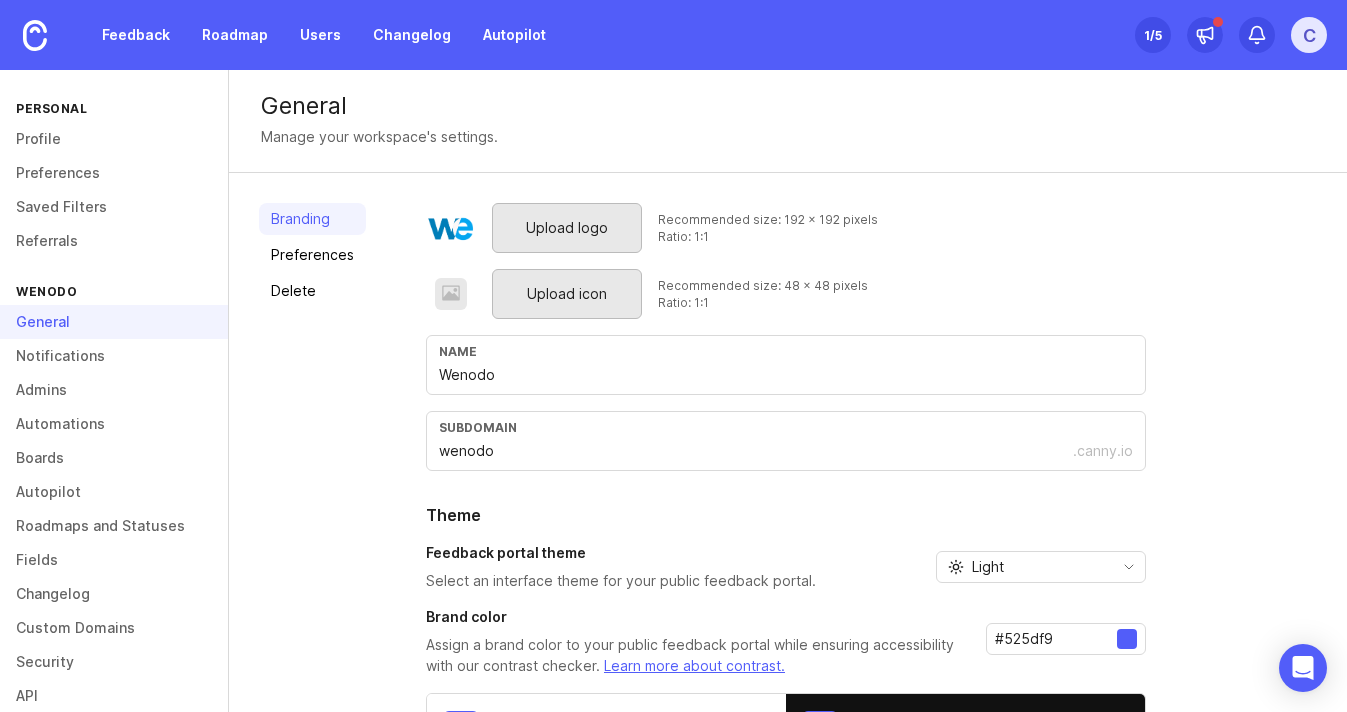 click on "Upload icon" at bounding box center (567, 294) 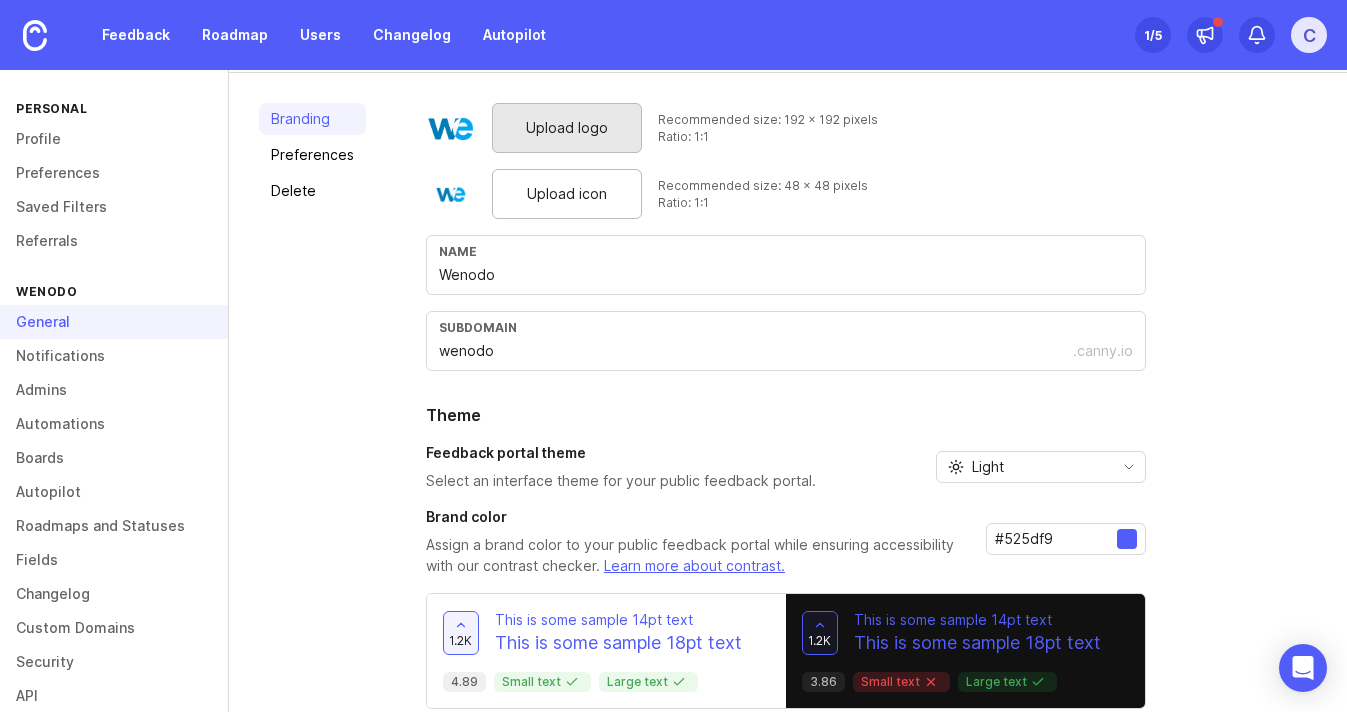 scroll, scrollTop: 185, scrollLeft: 0, axis: vertical 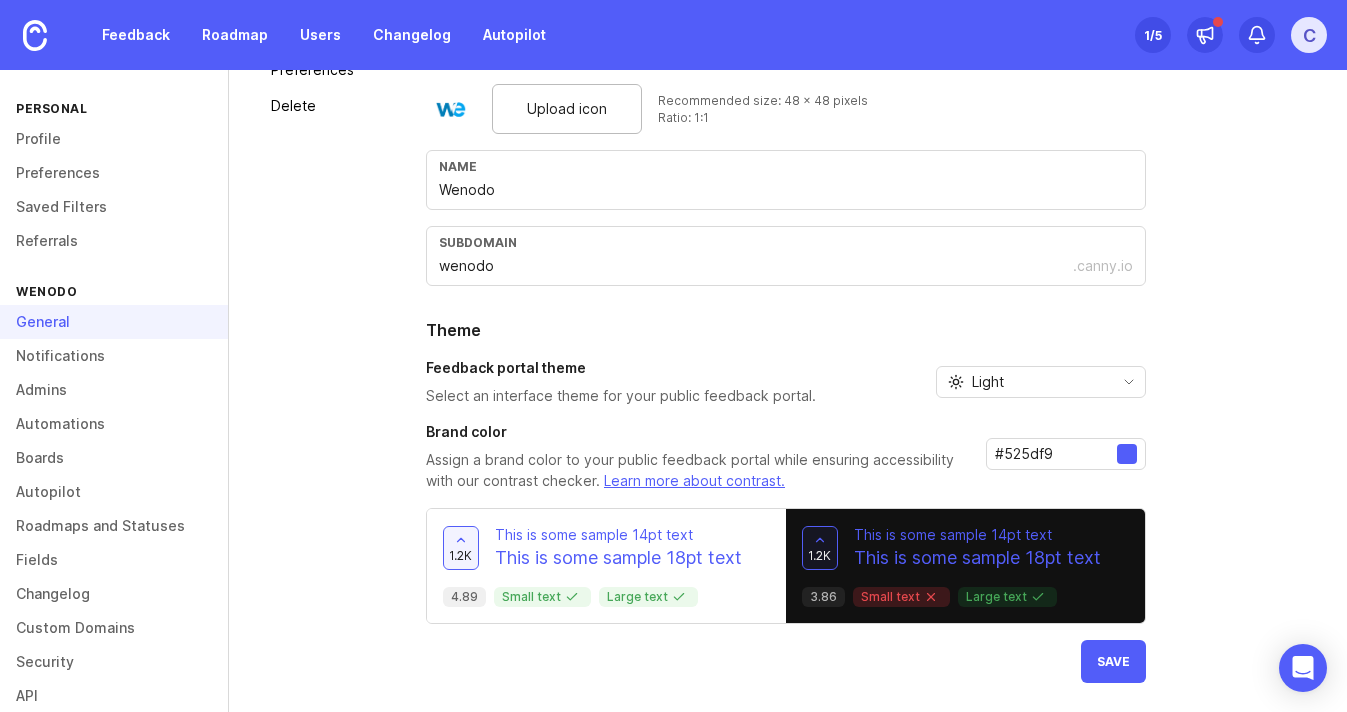 click at bounding box center (1127, 454) 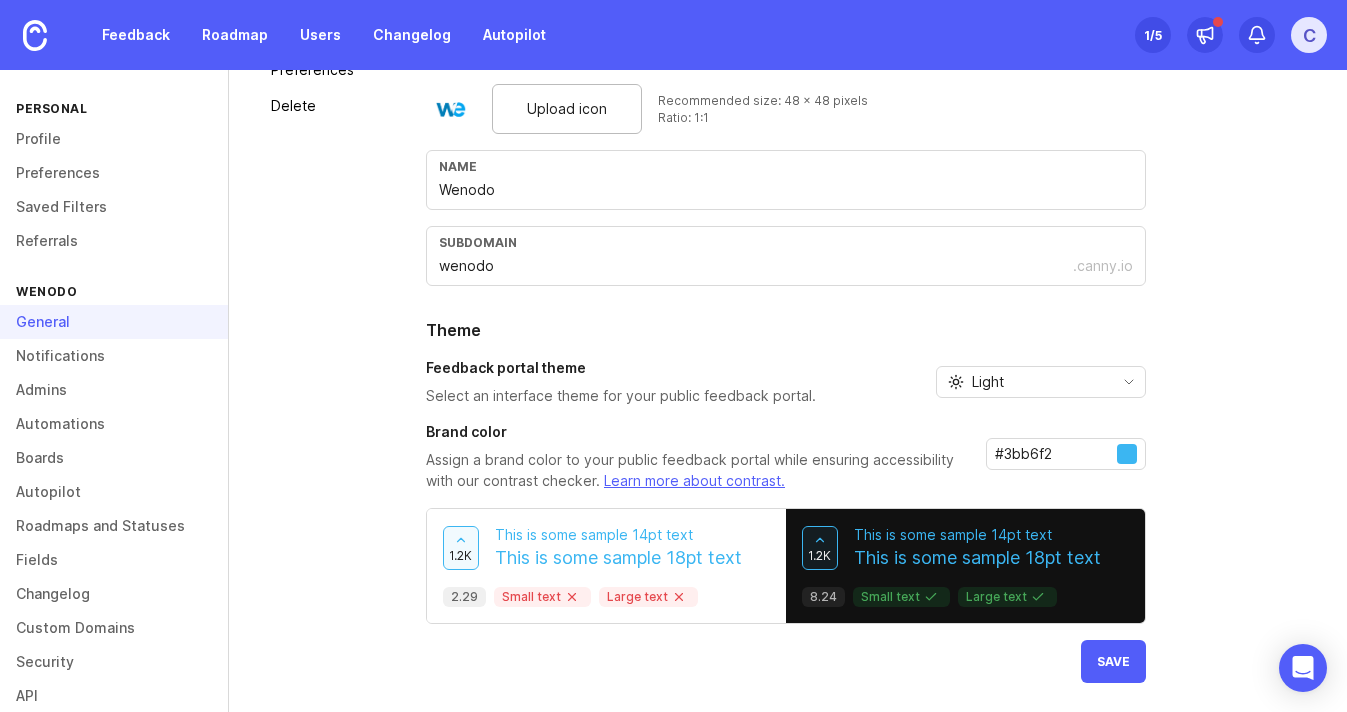 type on "#3bb6f2" 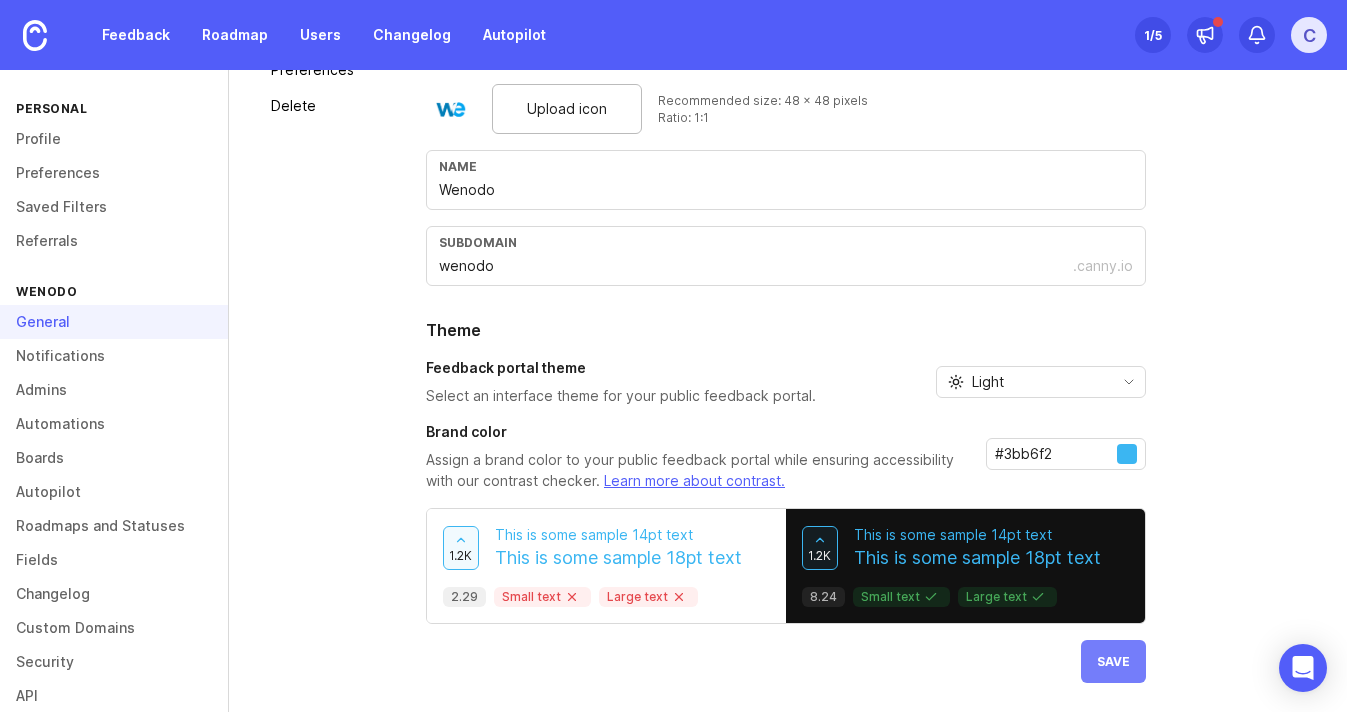 click on "Save" at bounding box center [1113, 661] 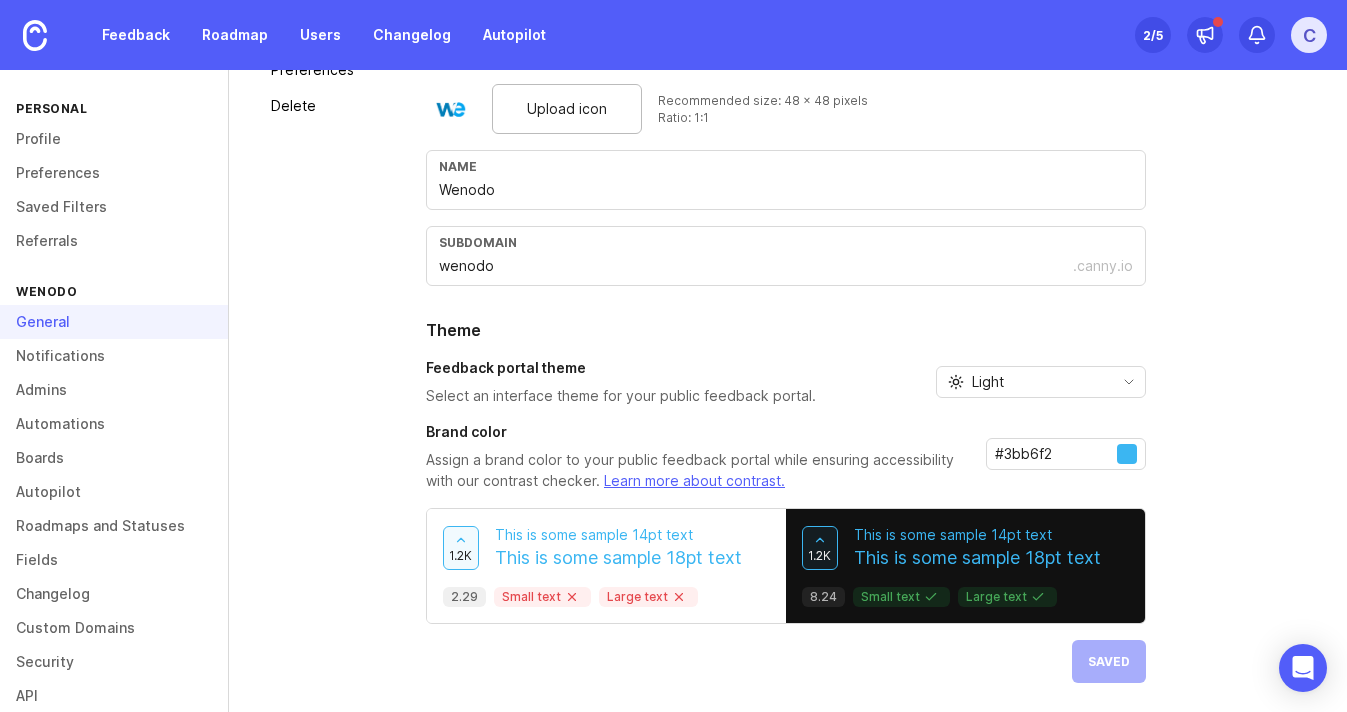 scroll, scrollTop: 0, scrollLeft: 0, axis: both 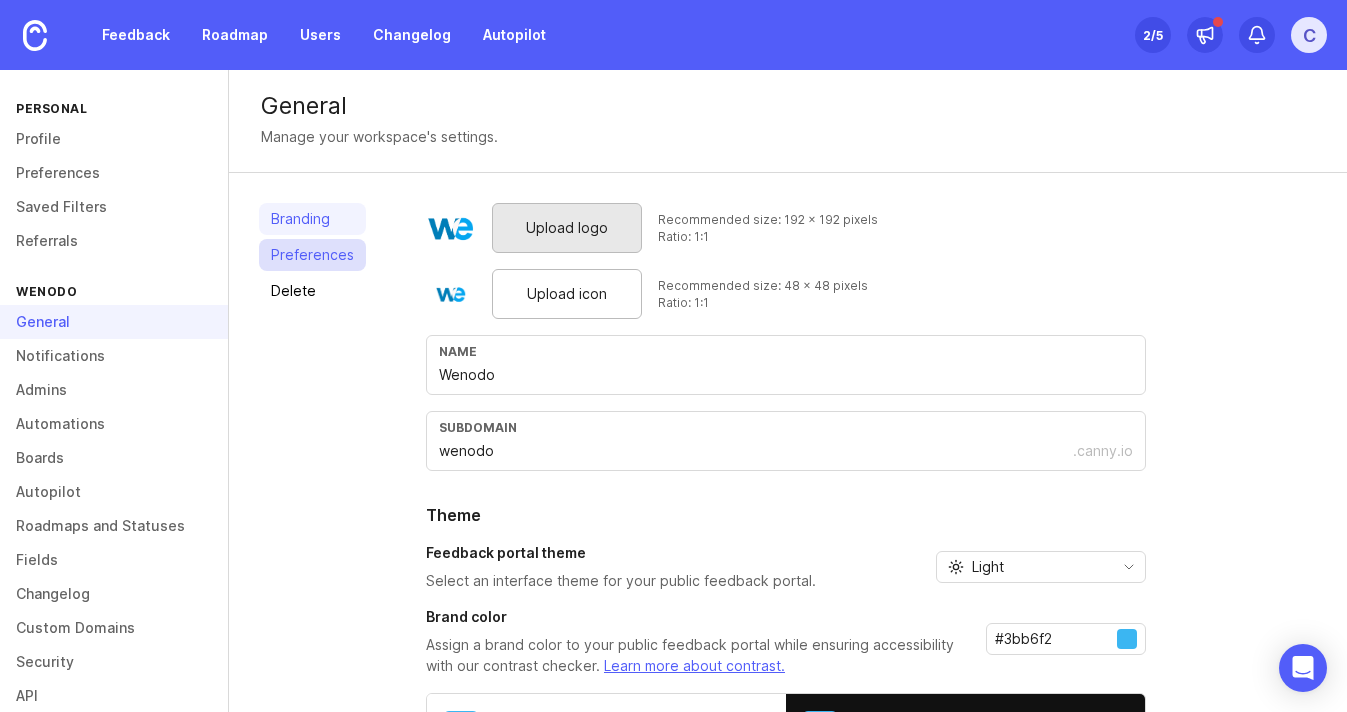 click on "Preferences" at bounding box center [312, 255] 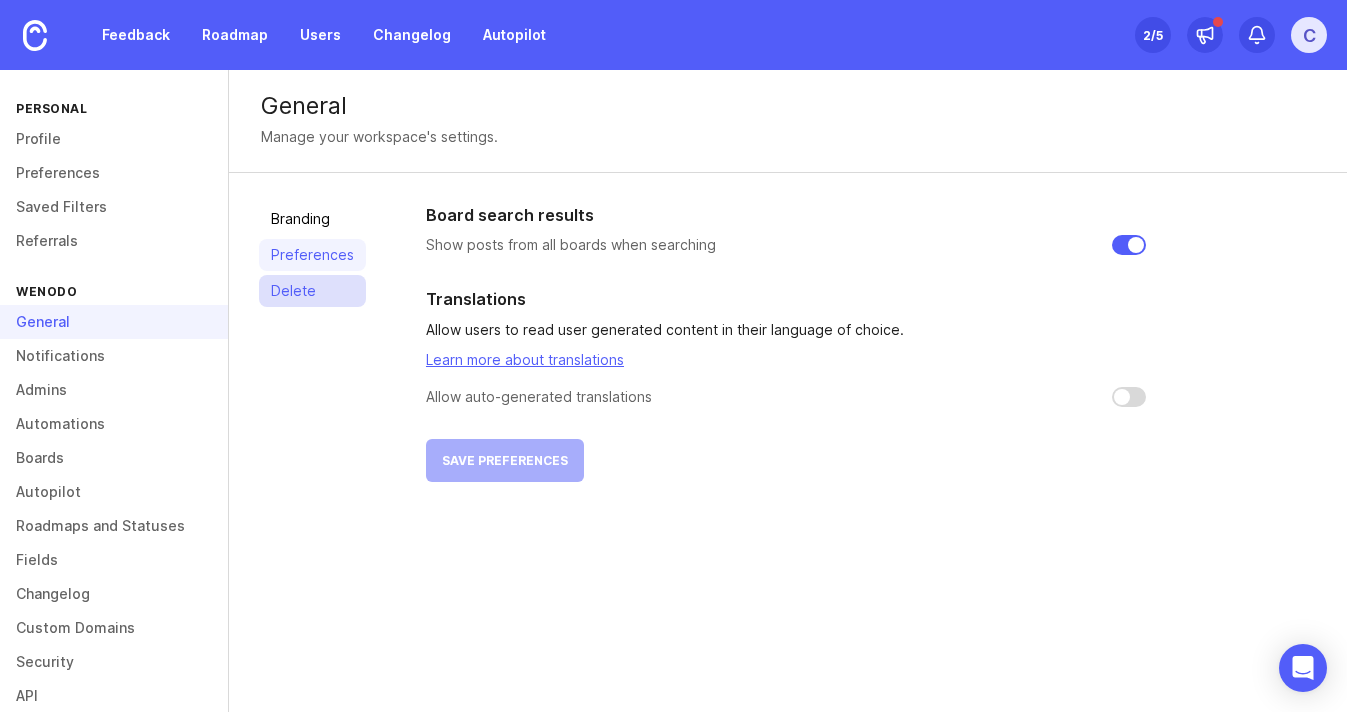 click on "Delete" at bounding box center [312, 291] 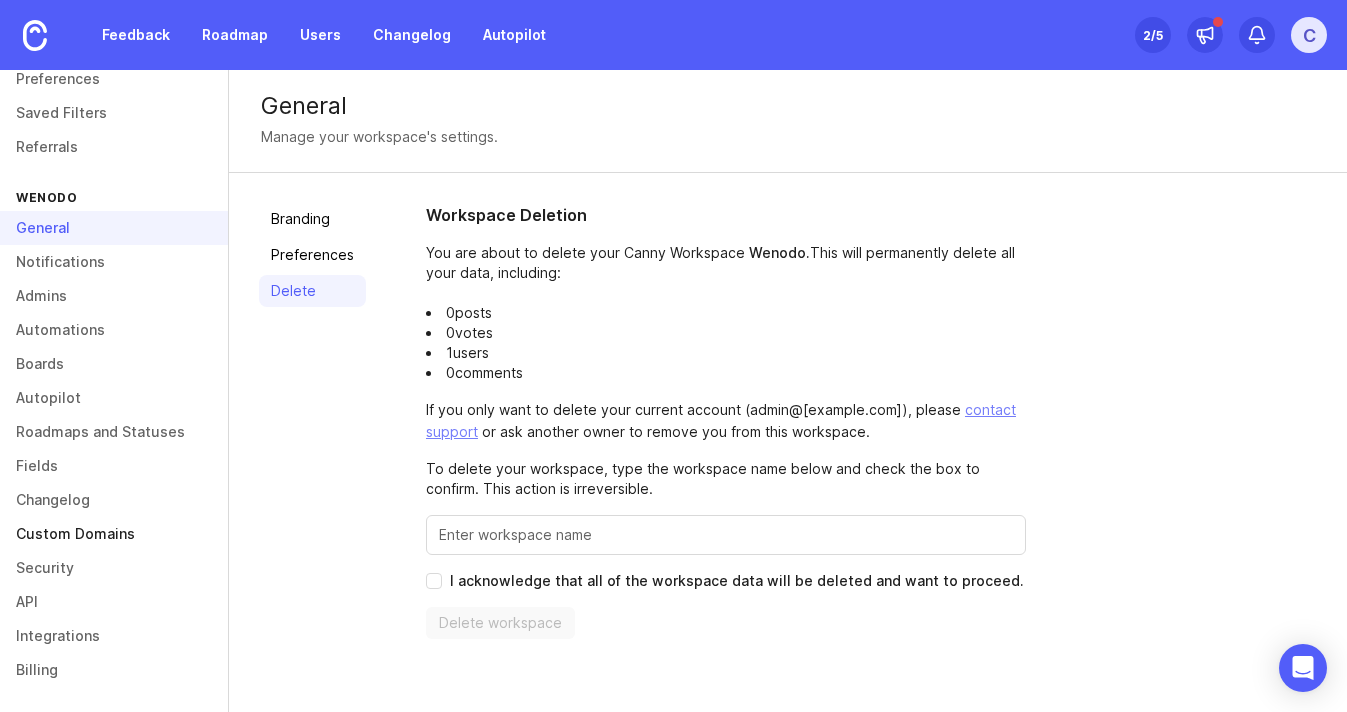 scroll, scrollTop: 0, scrollLeft: 0, axis: both 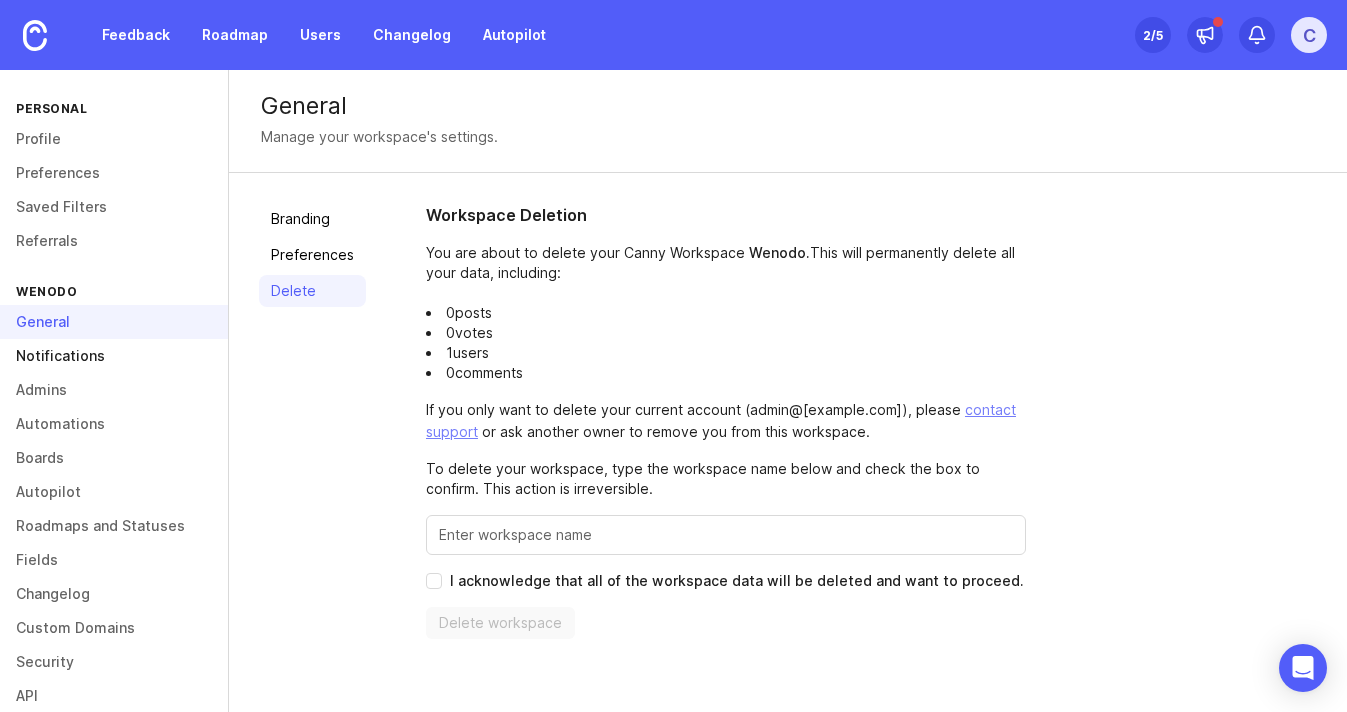 click on "Notifications" at bounding box center (114, 356) 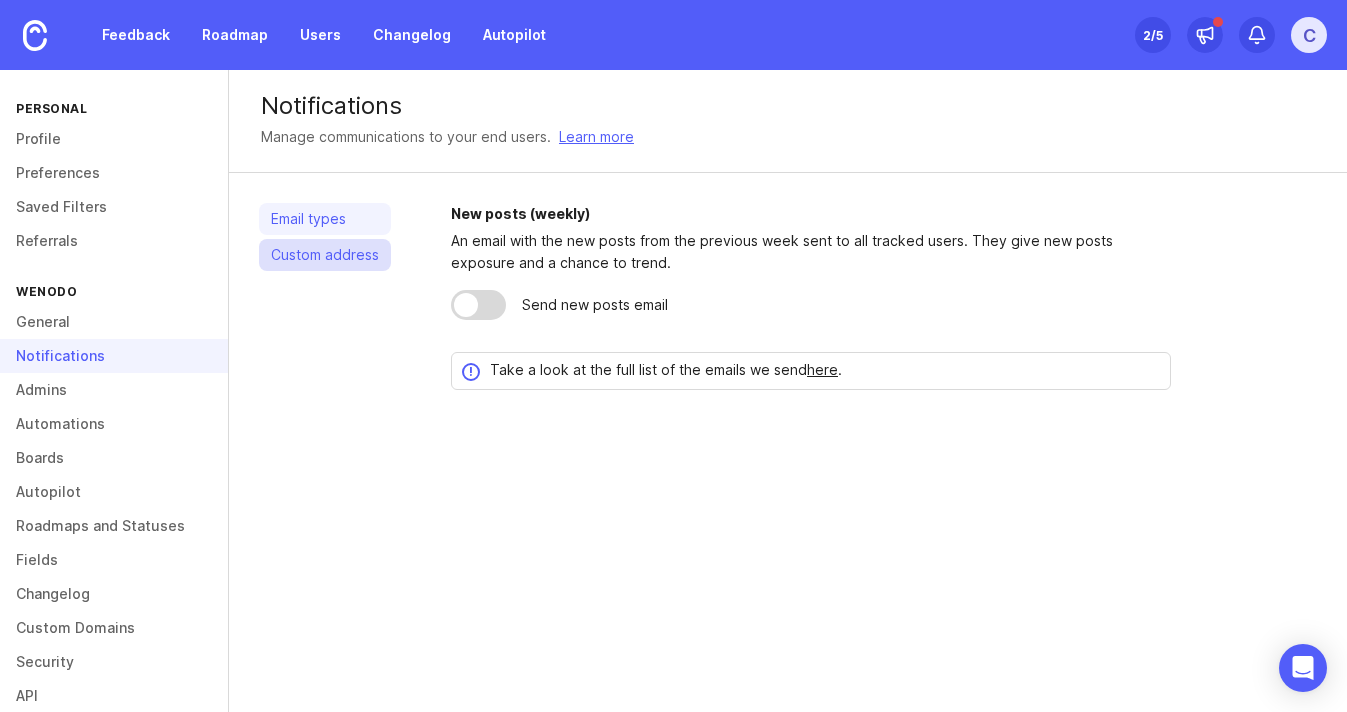 click on "Custom address" at bounding box center (325, 255) 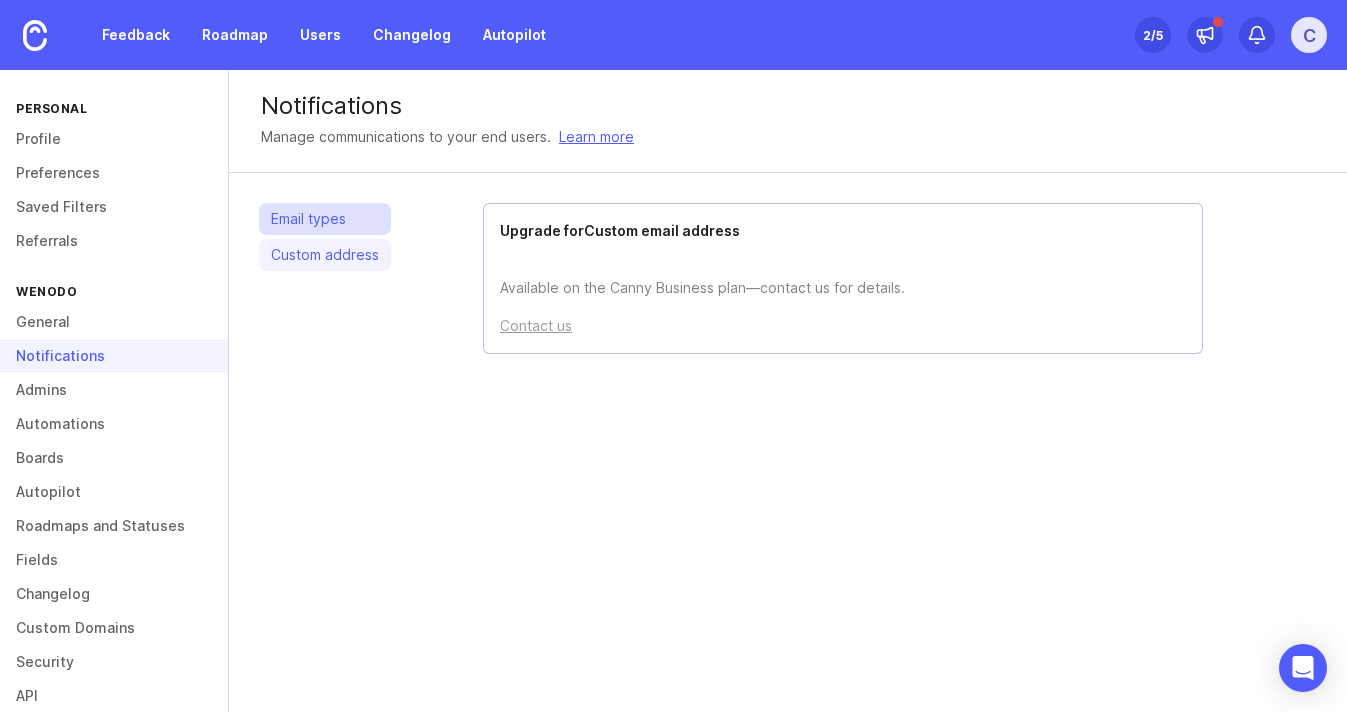 click on "Email types" at bounding box center (325, 219) 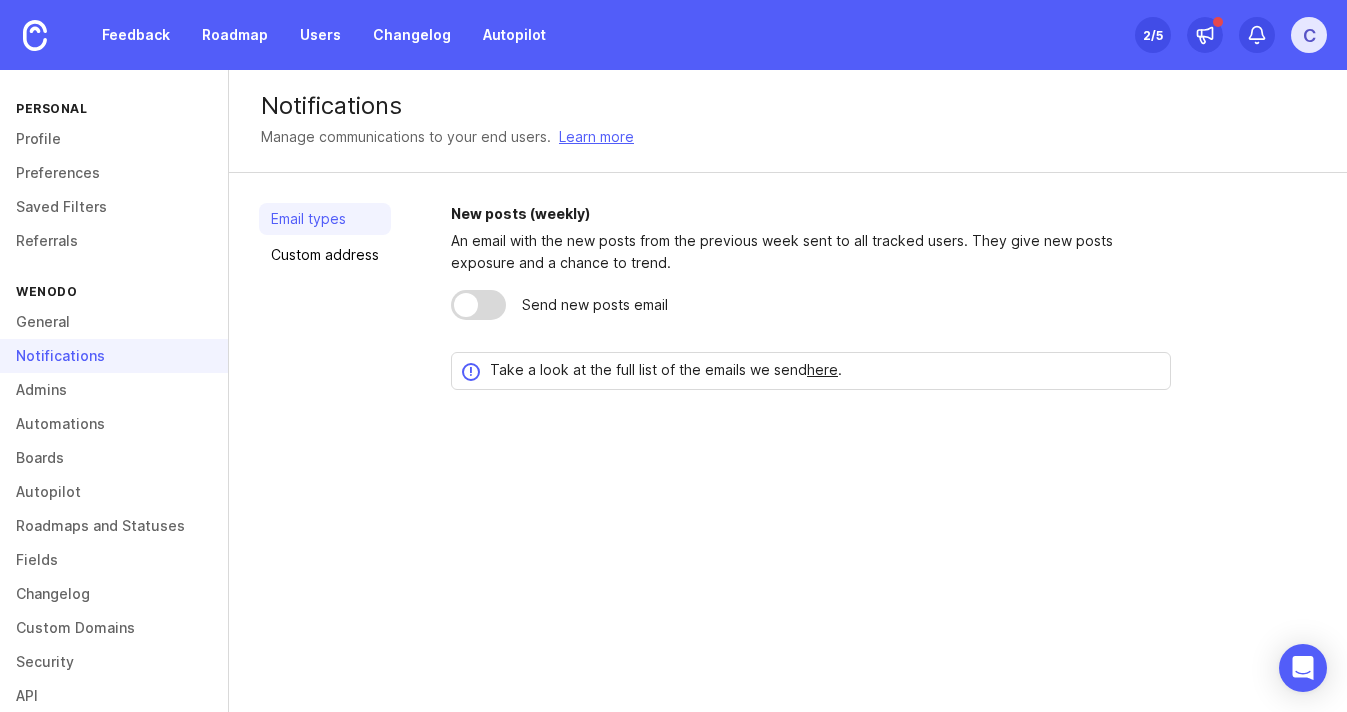click at bounding box center [466, 305] 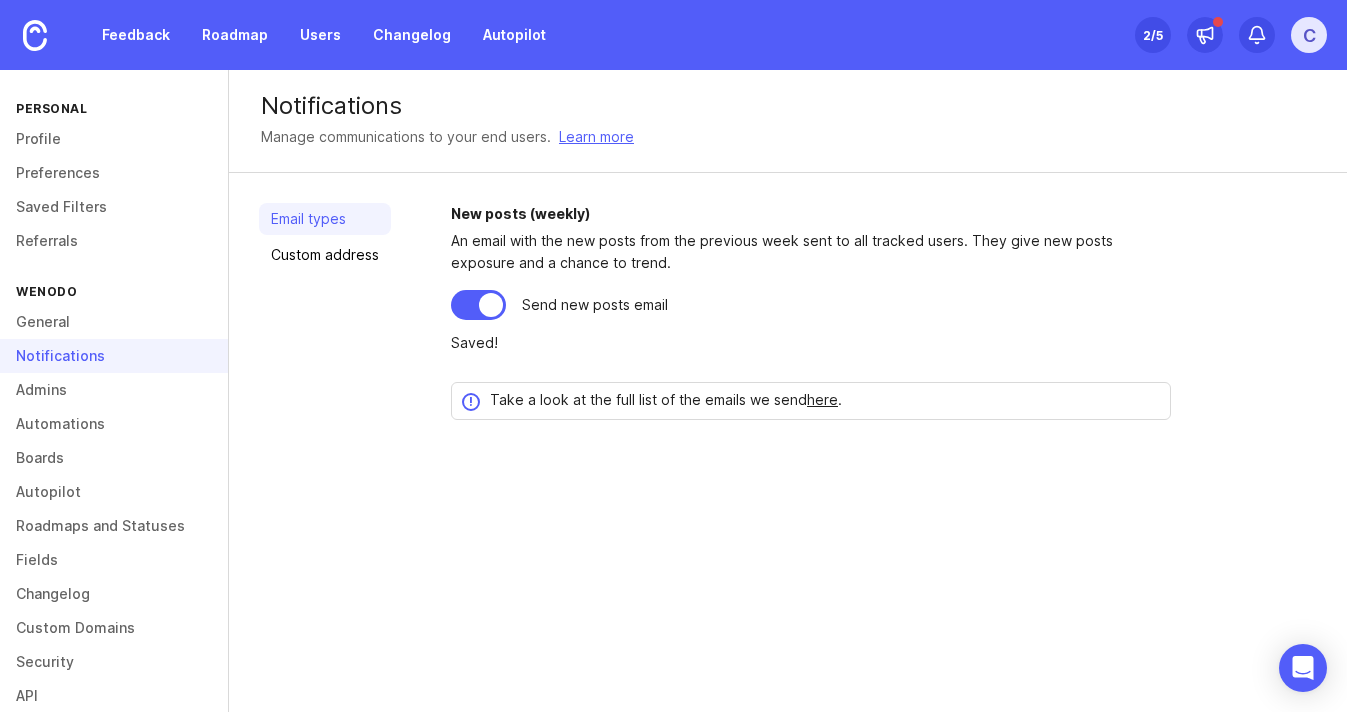 click at bounding box center [478, 305] 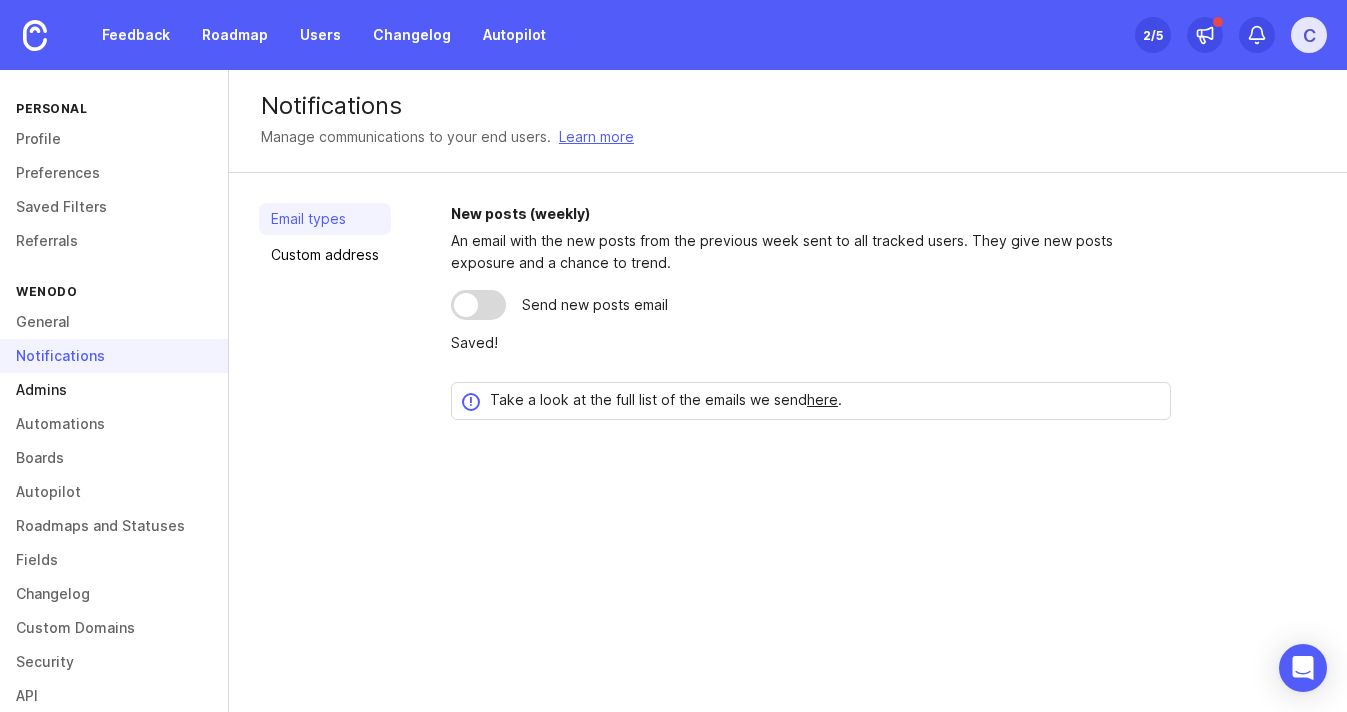 click on "Admins" at bounding box center [114, 390] 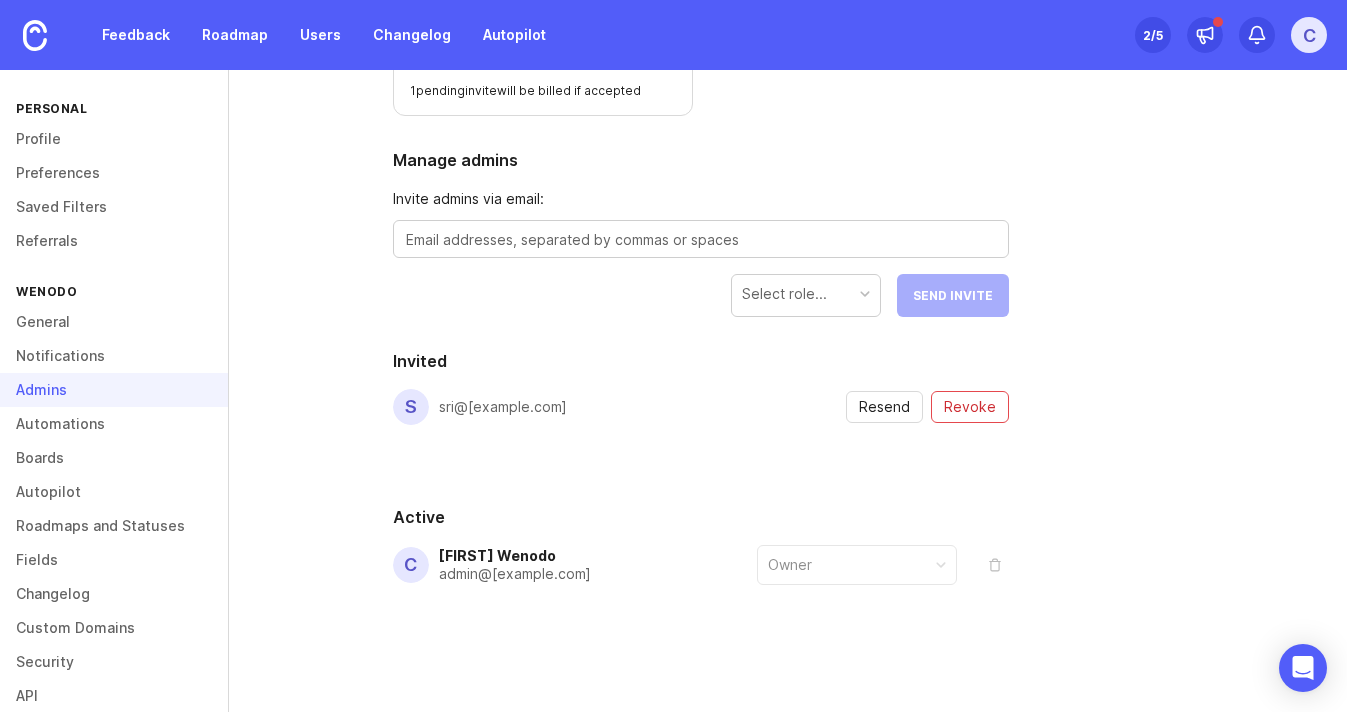 scroll, scrollTop: 0, scrollLeft: 0, axis: both 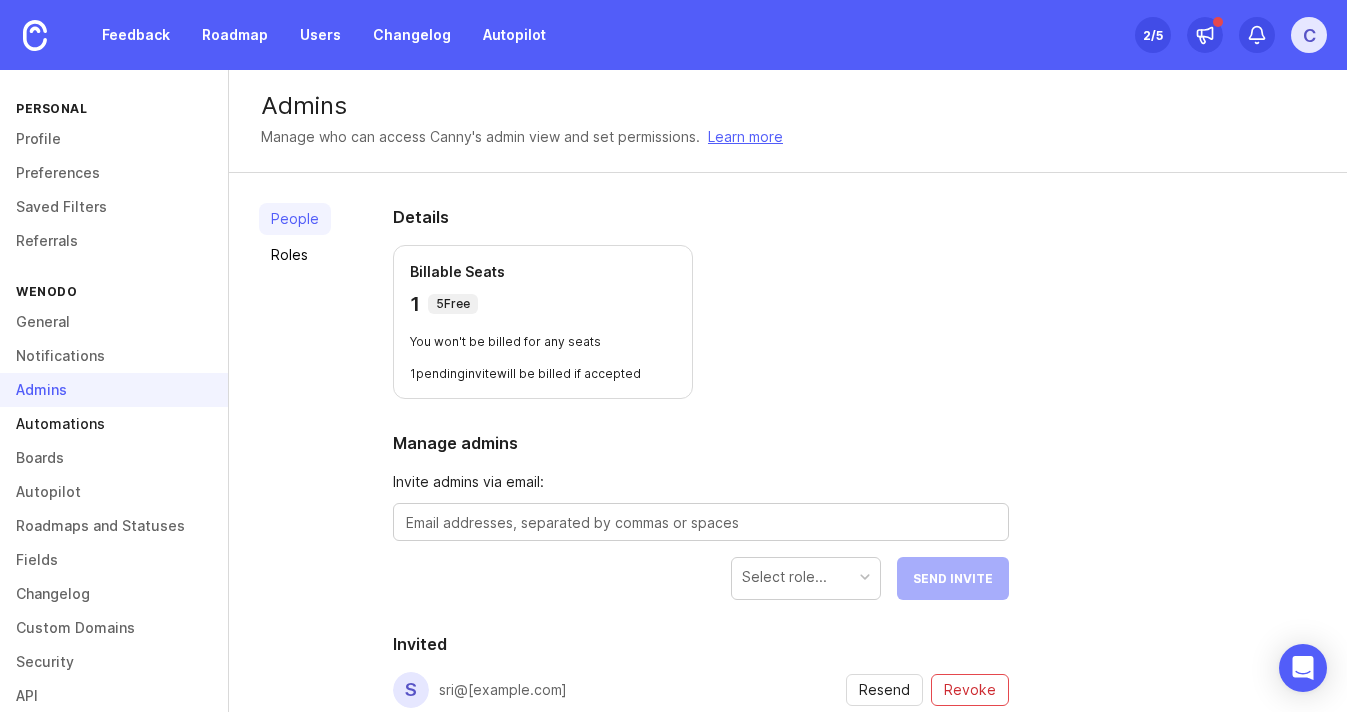 click on "Automations" at bounding box center [114, 424] 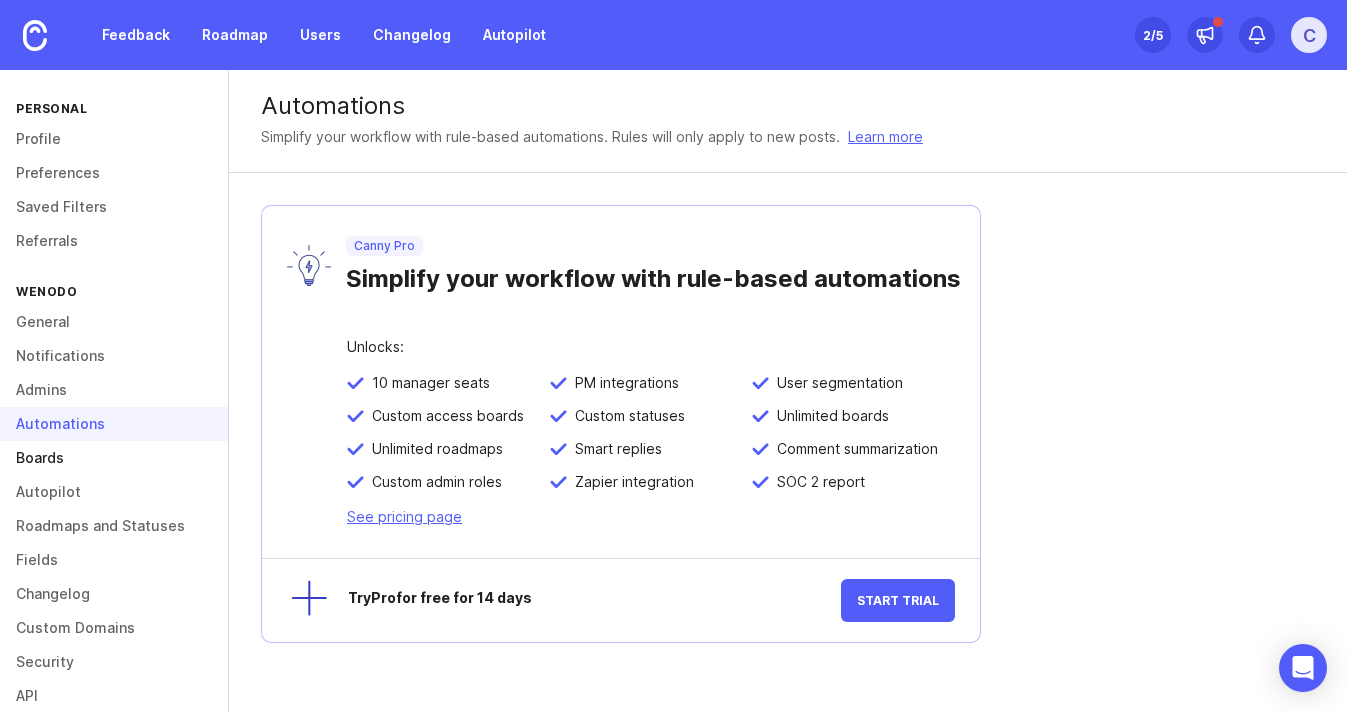 click on "Boards" at bounding box center (114, 458) 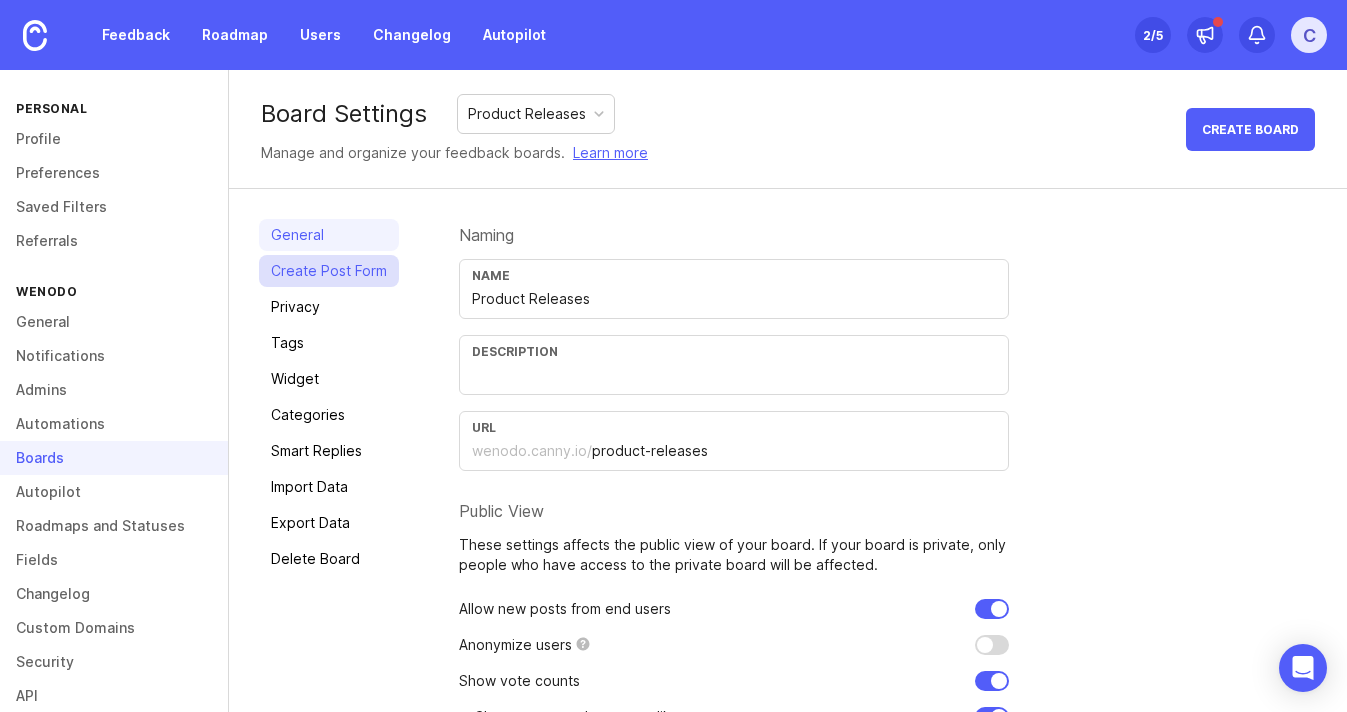 click on "Create Post Form" at bounding box center [329, 271] 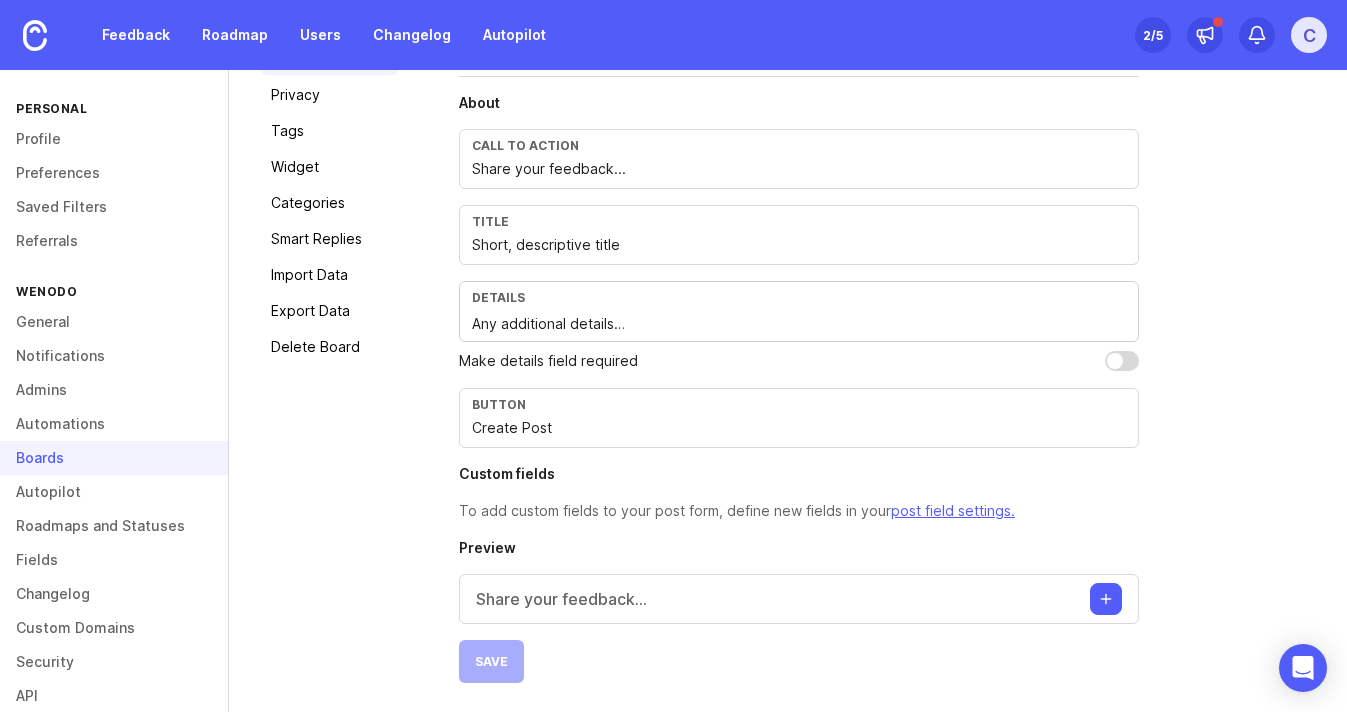 scroll, scrollTop: 0, scrollLeft: 0, axis: both 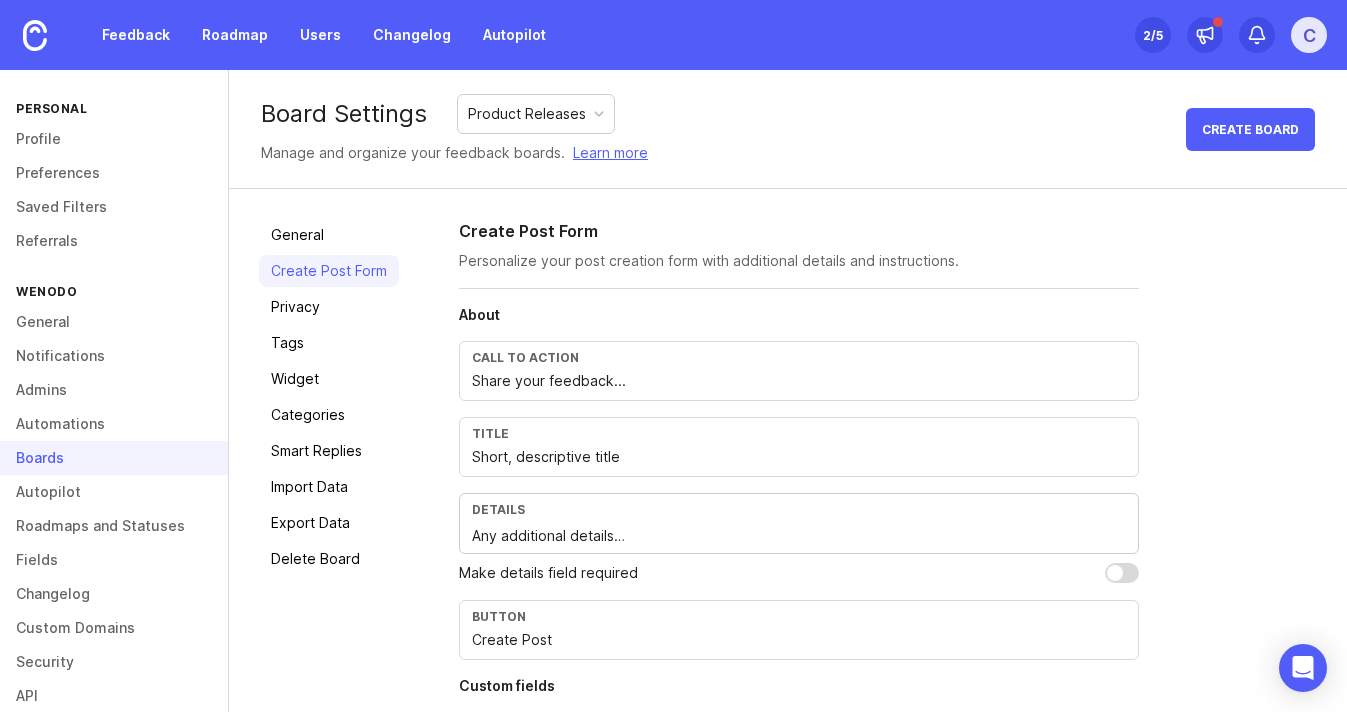click on "Product Releases" at bounding box center [536, 114] 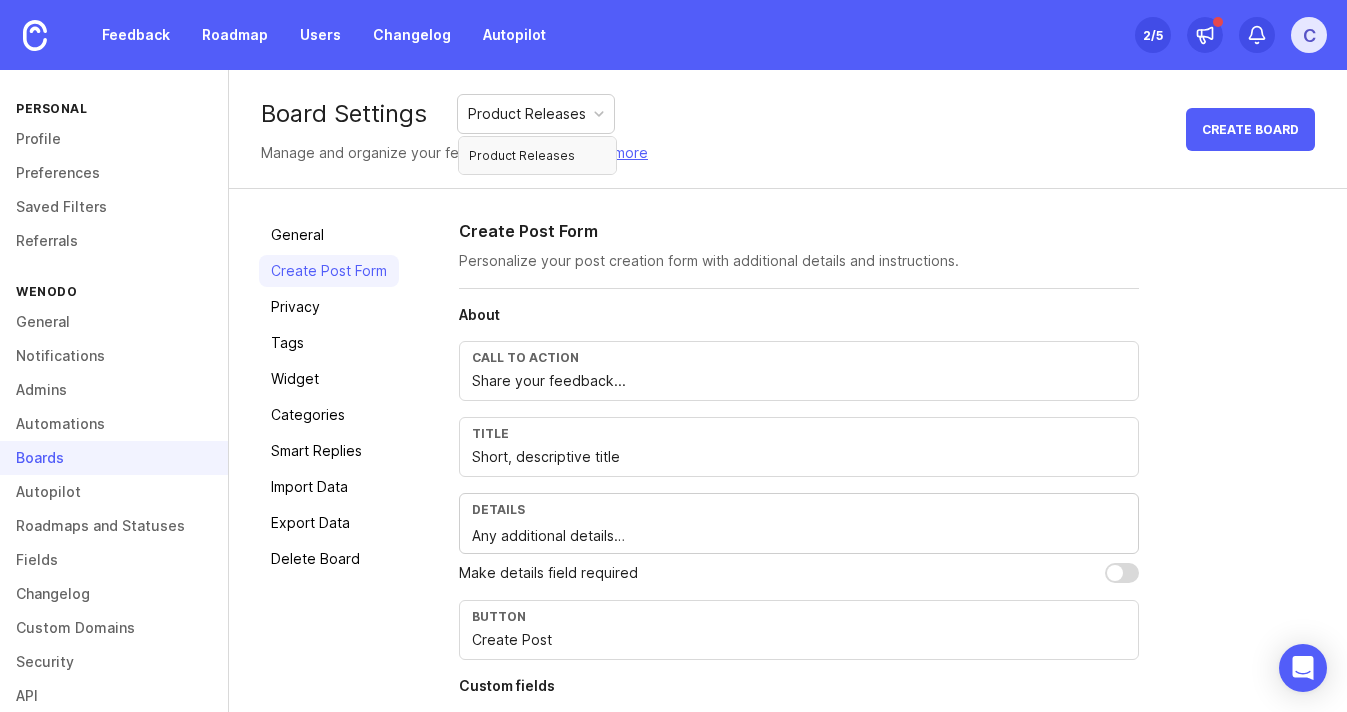click on "Product Releases" at bounding box center (536, 114) 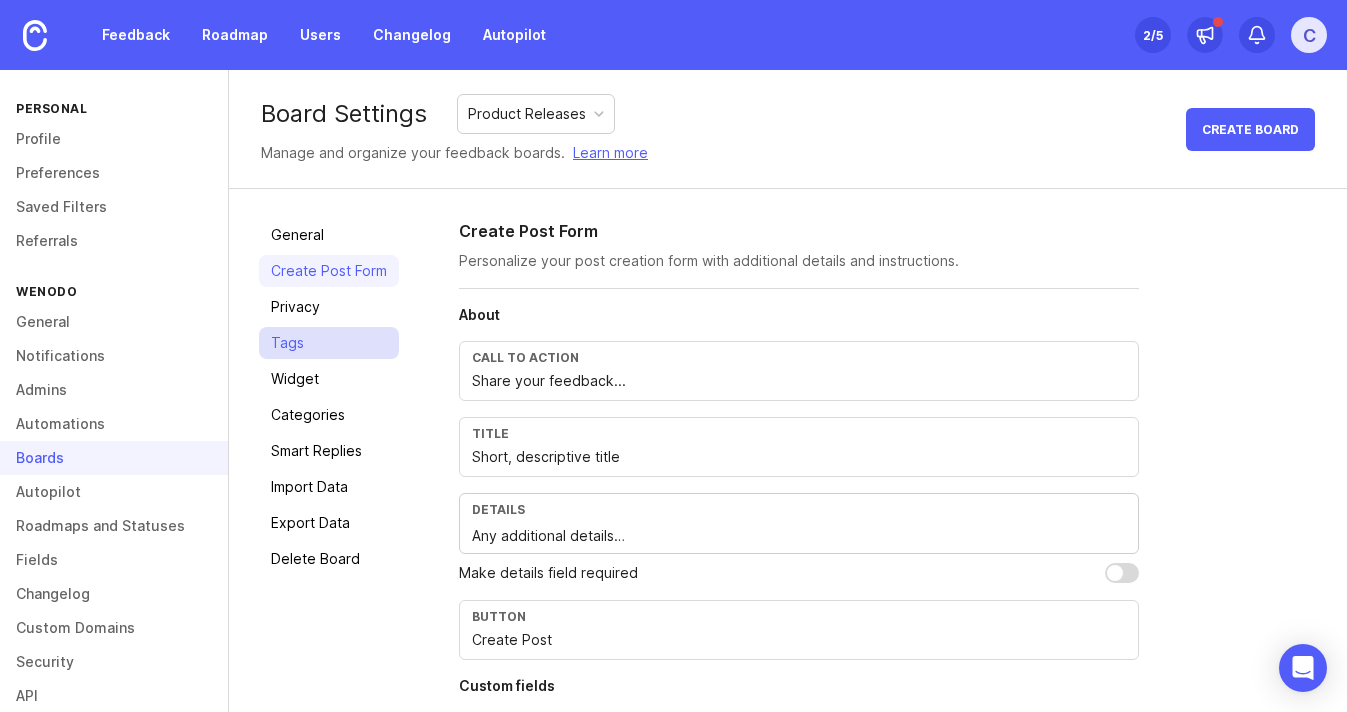 click on "Tags" at bounding box center (329, 343) 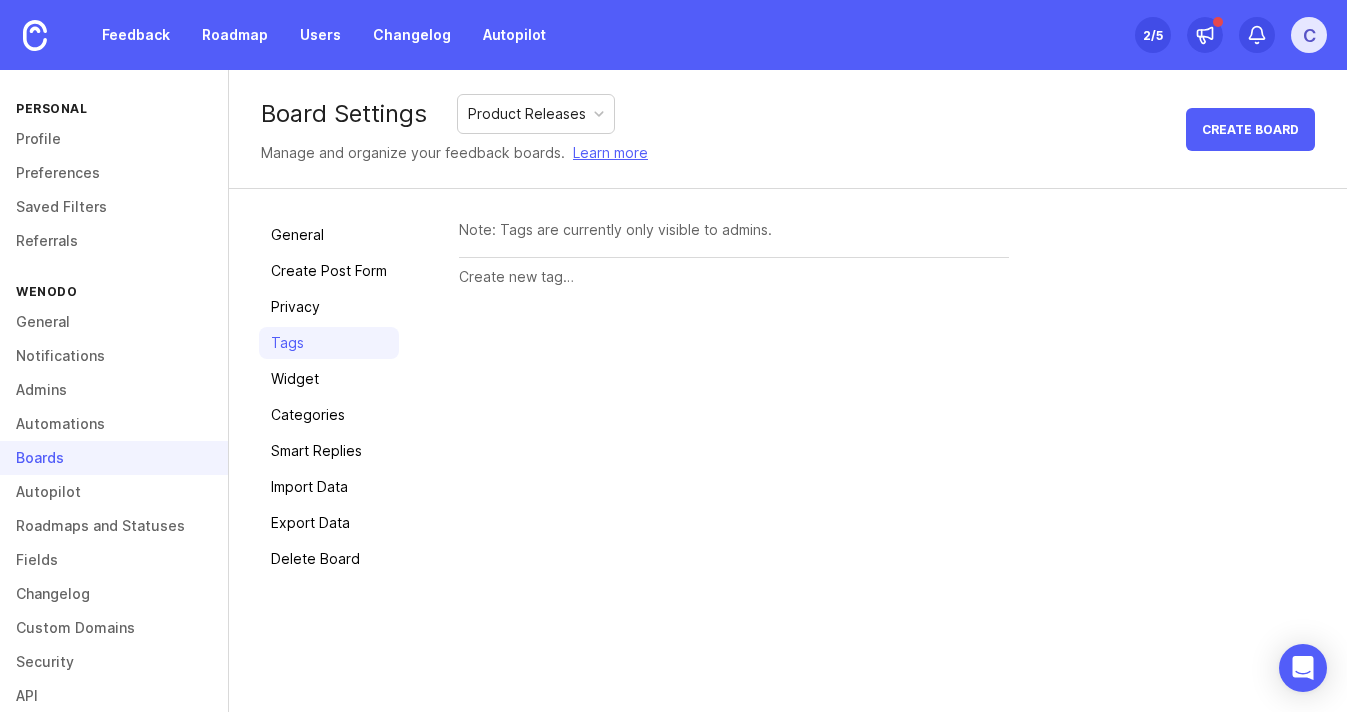 click at bounding box center [734, 277] 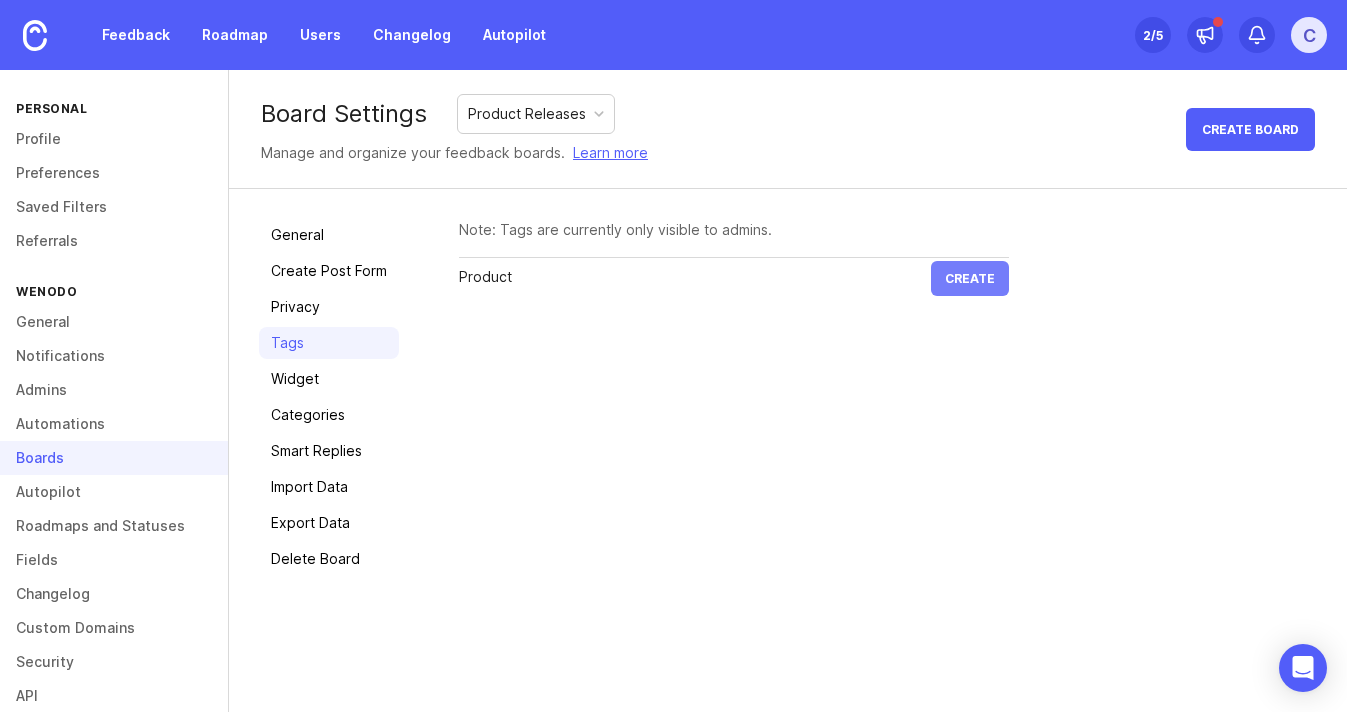 type on "Product" 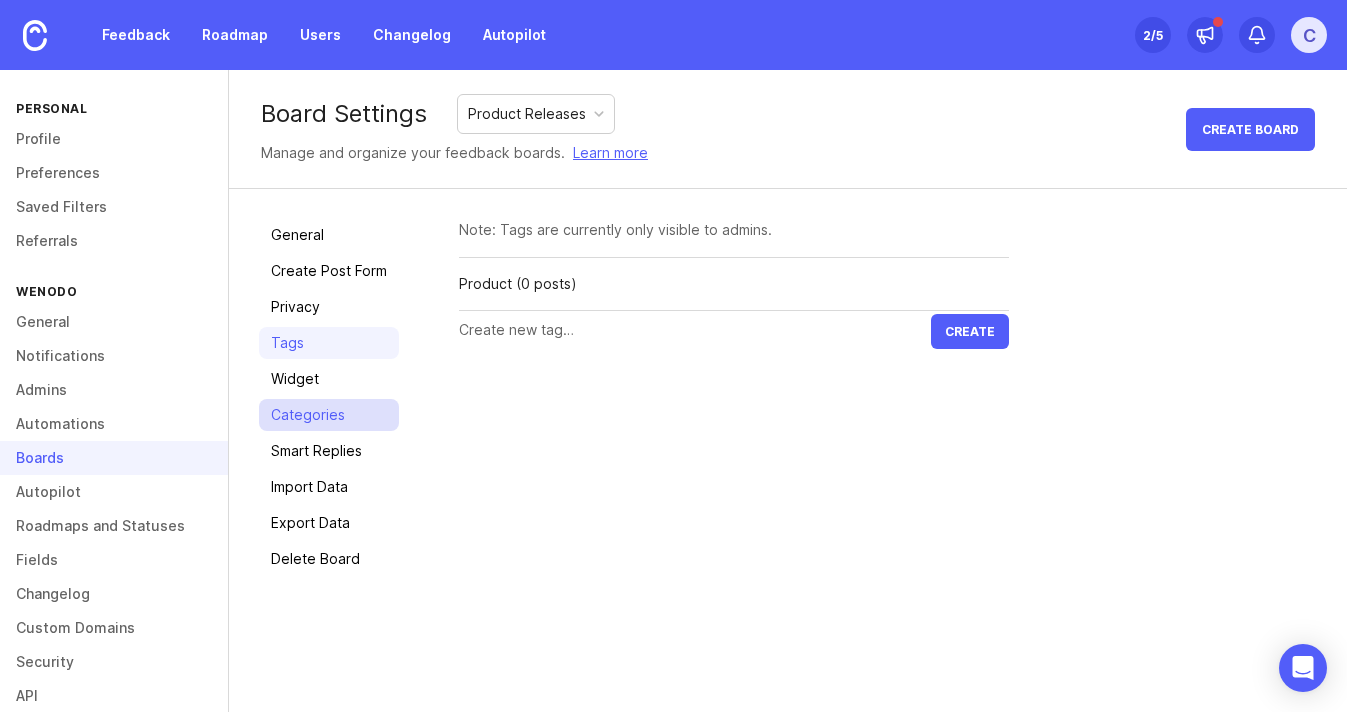 click on "Categories" at bounding box center (329, 415) 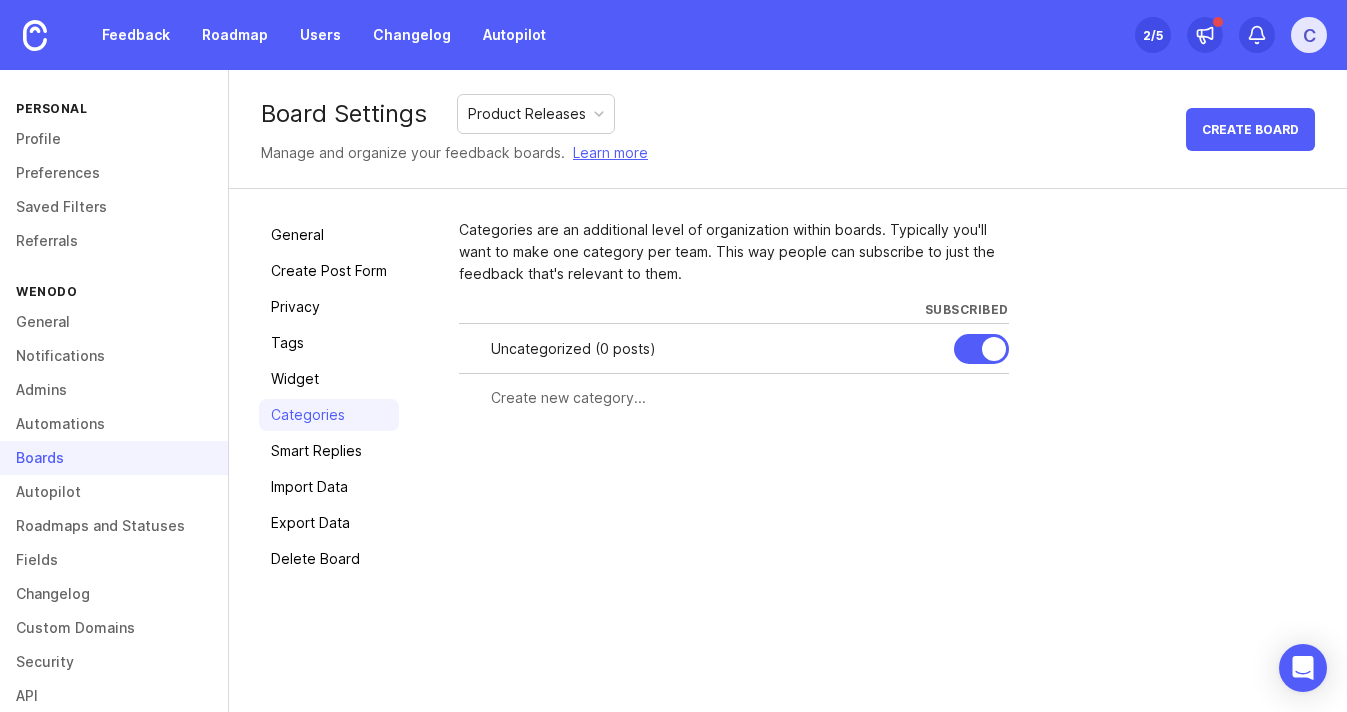 click at bounding box center [734, 398] 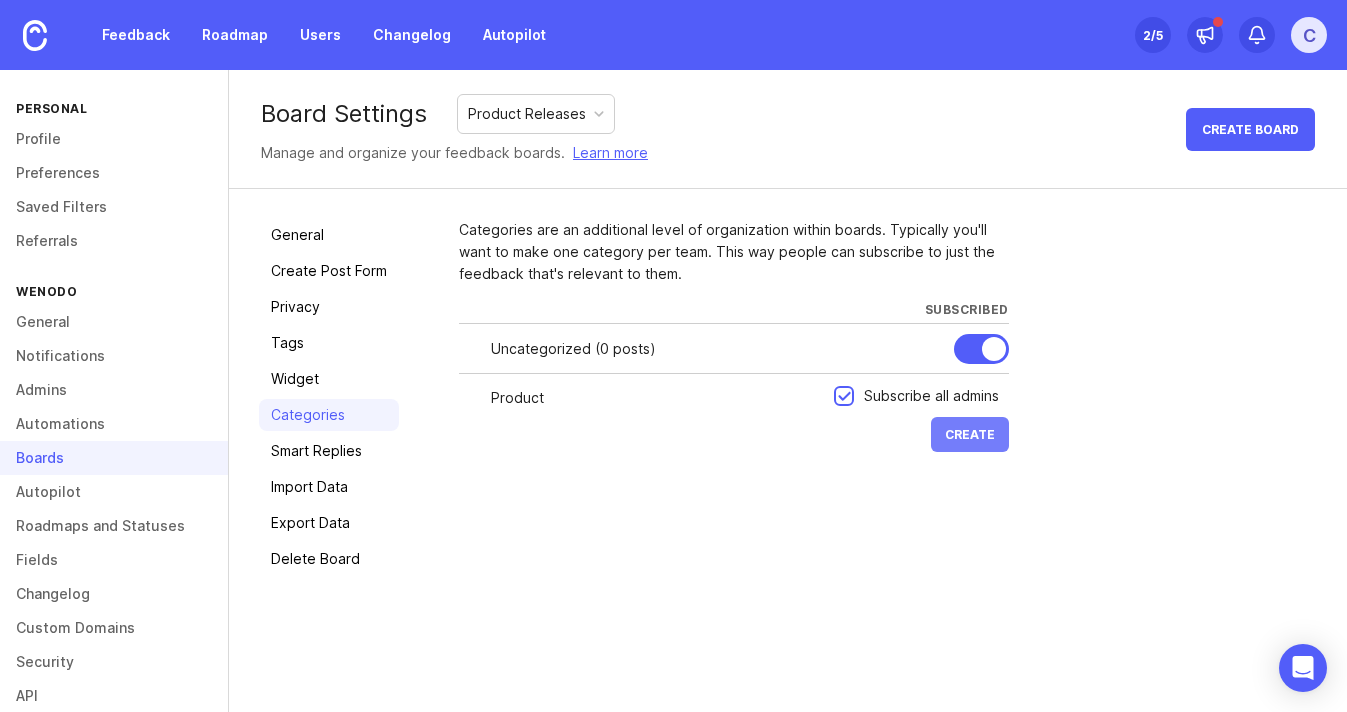 type on "Product" 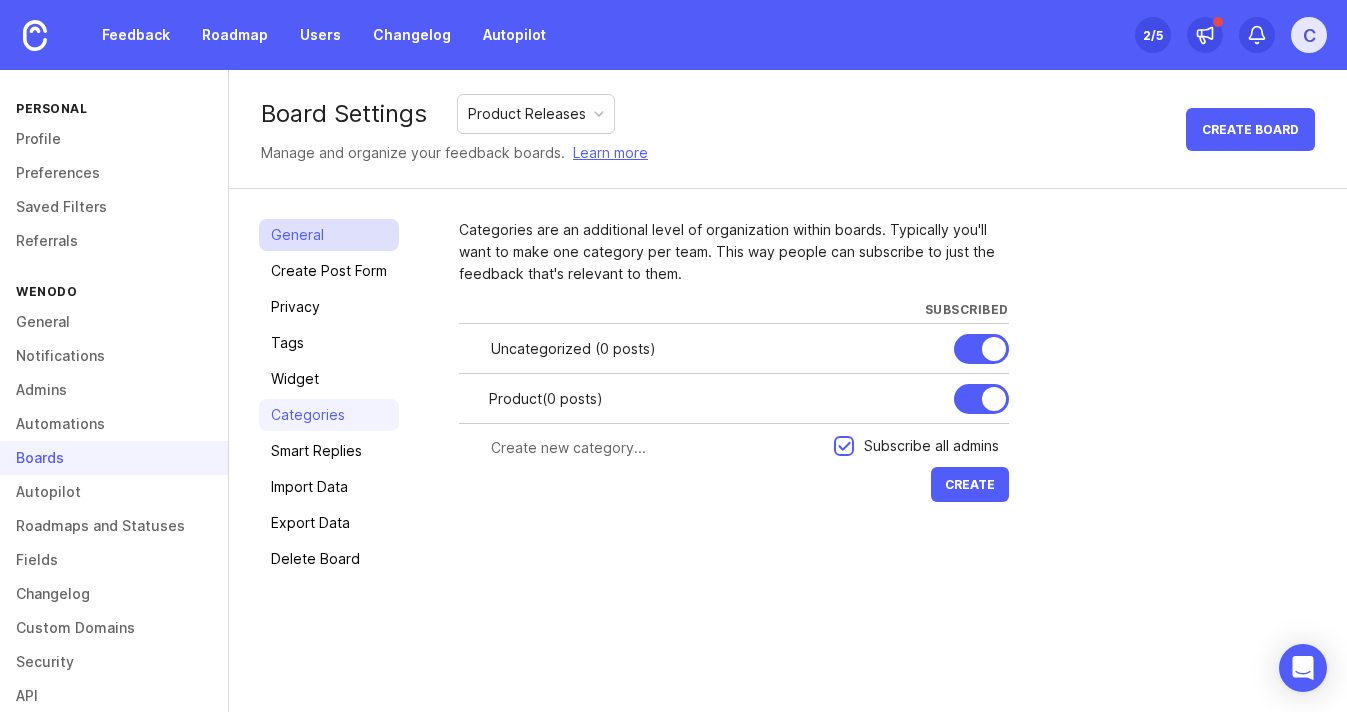 click on "General" at bounding box center [329, 235] 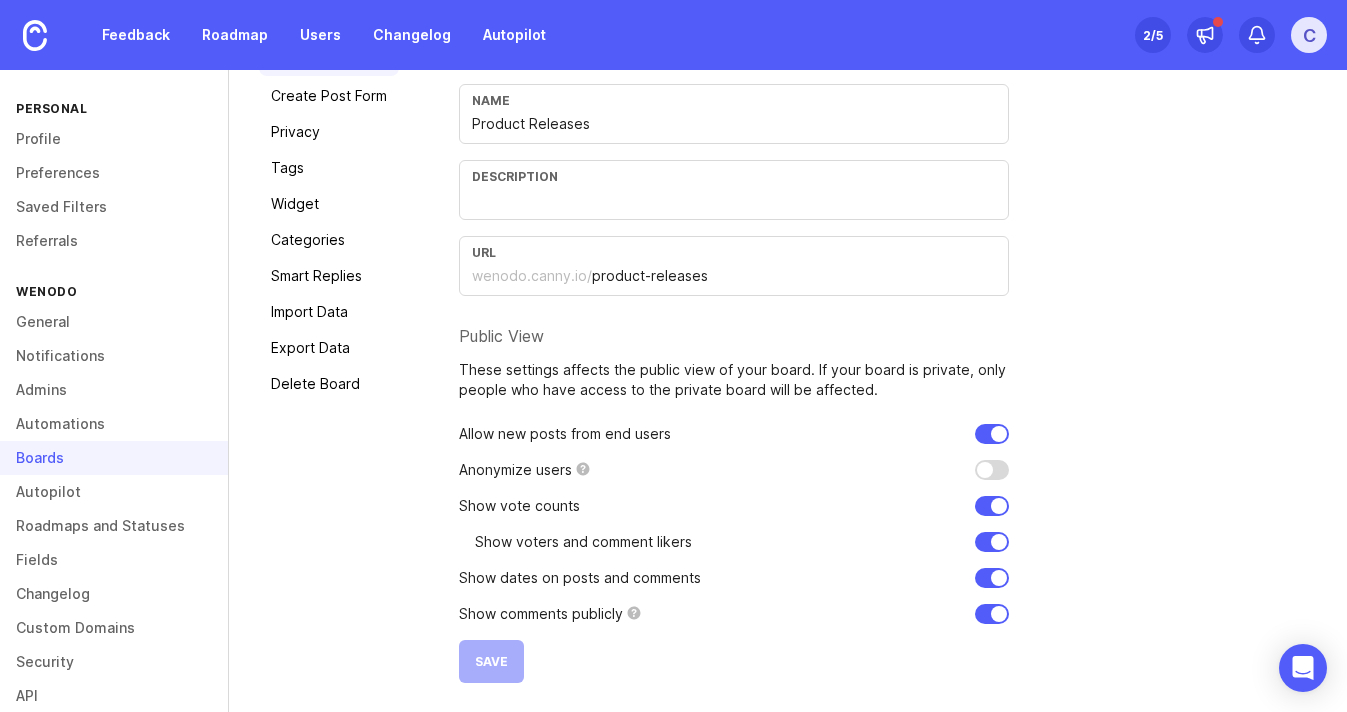 scroll, scrollTop: 0, scrollLeft: 0, axis: both 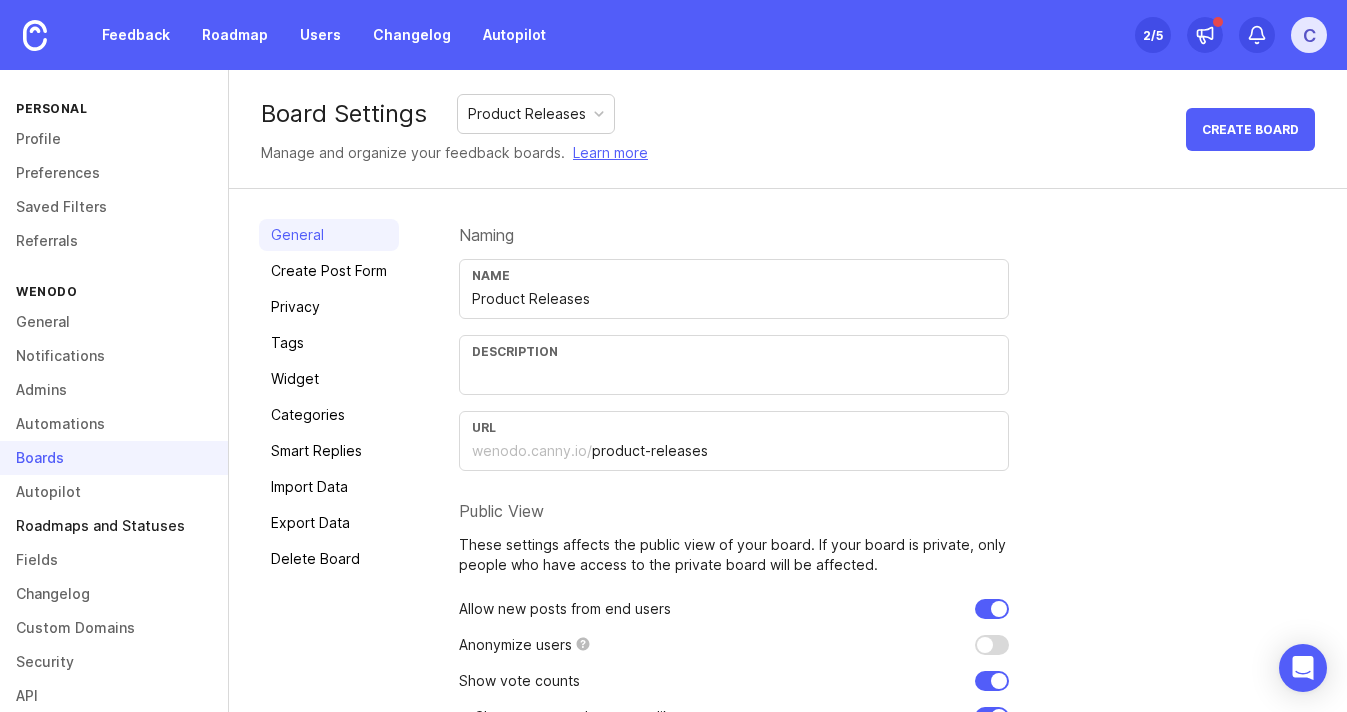 click on "Roadmaps and Statuses" at bounding box center [114, 526] 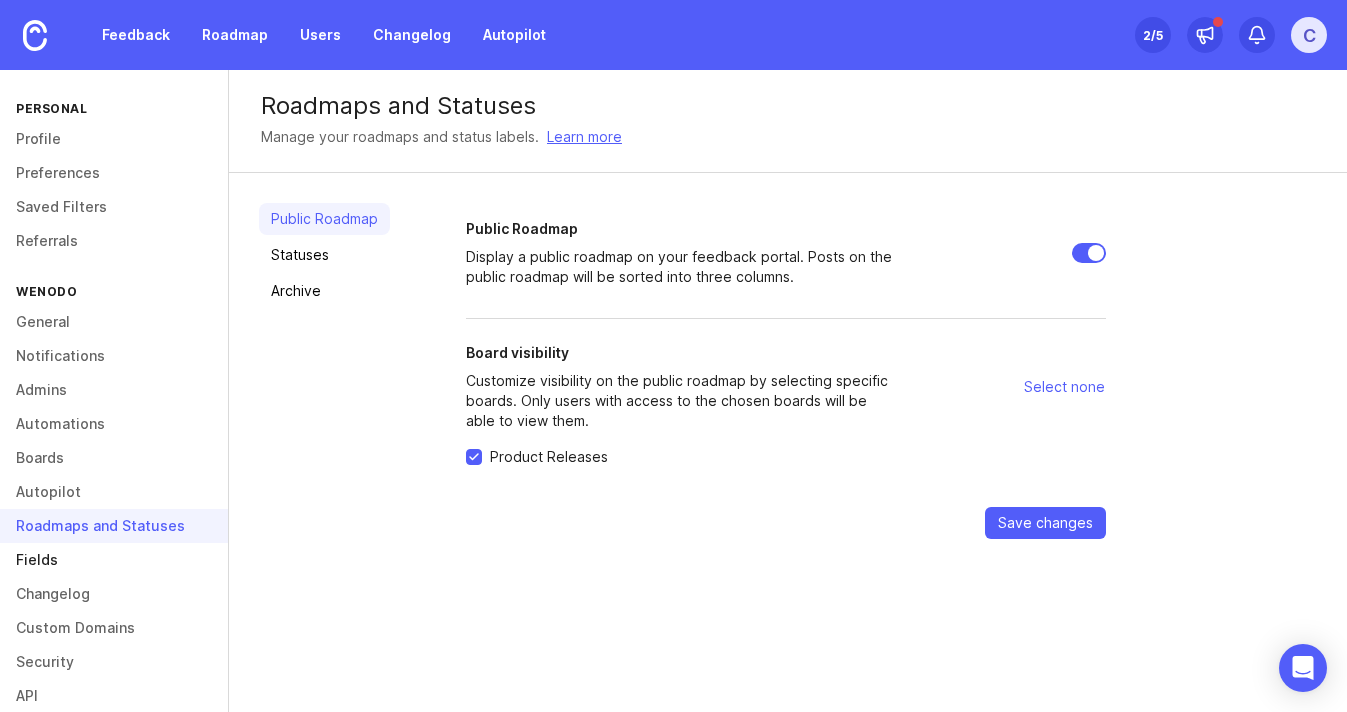 click on "Fields" at bounding box center [114, 560] 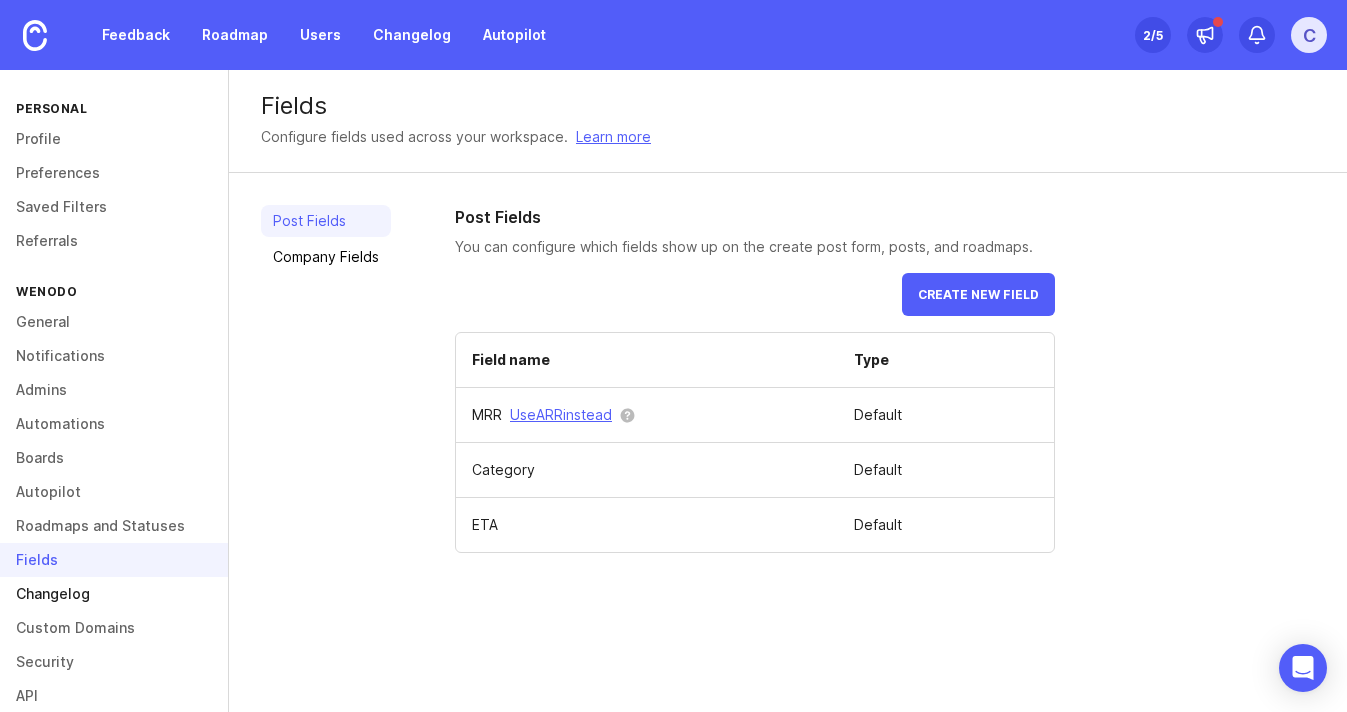 click on "Changelog" at bounding box center [114, 594] 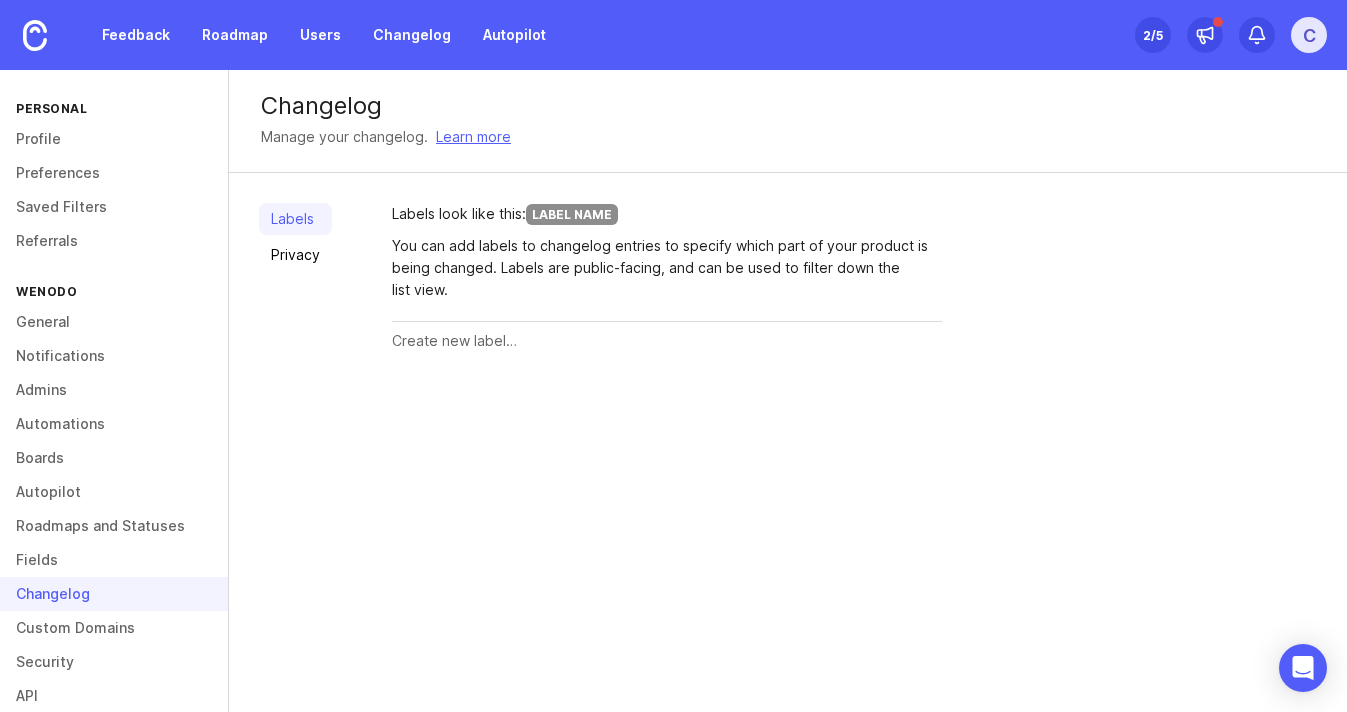 click at bounding box center (667, 341) 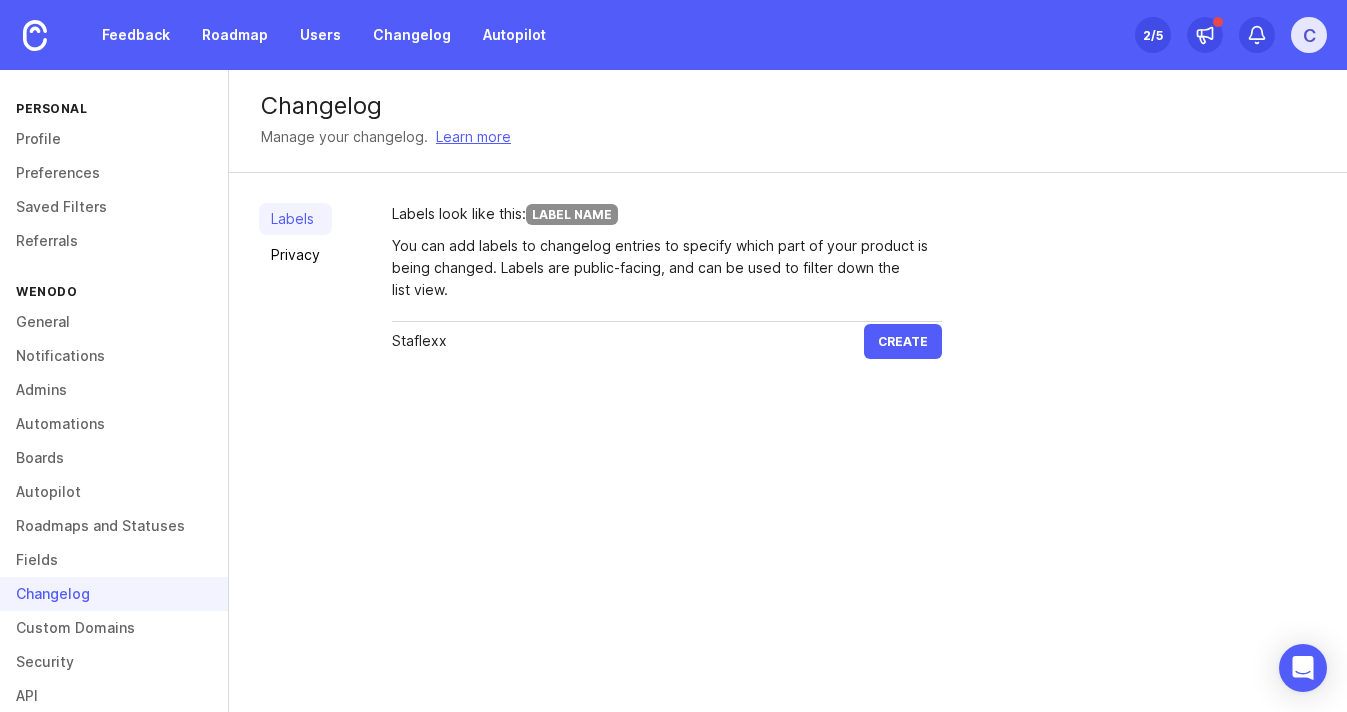 click on "Create" at bounding box center [903, 341] 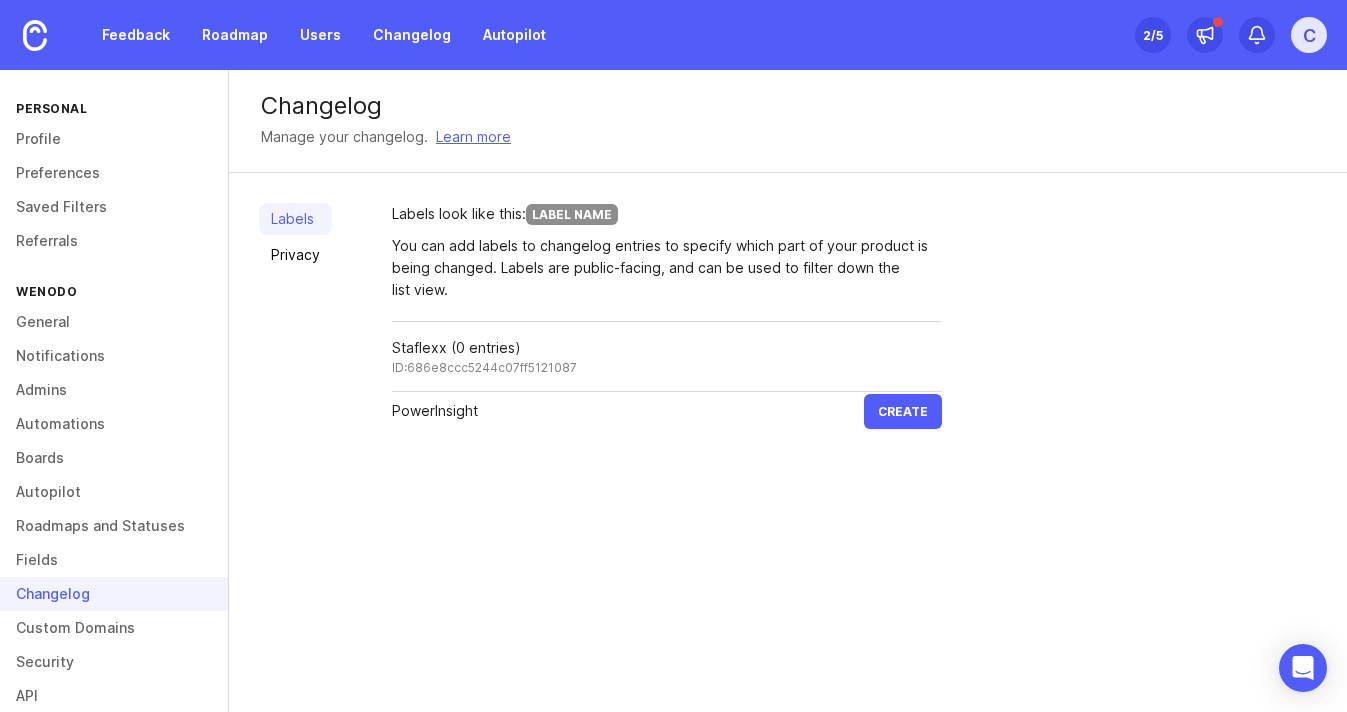 click on "Create" at bounding box center (903, 411) 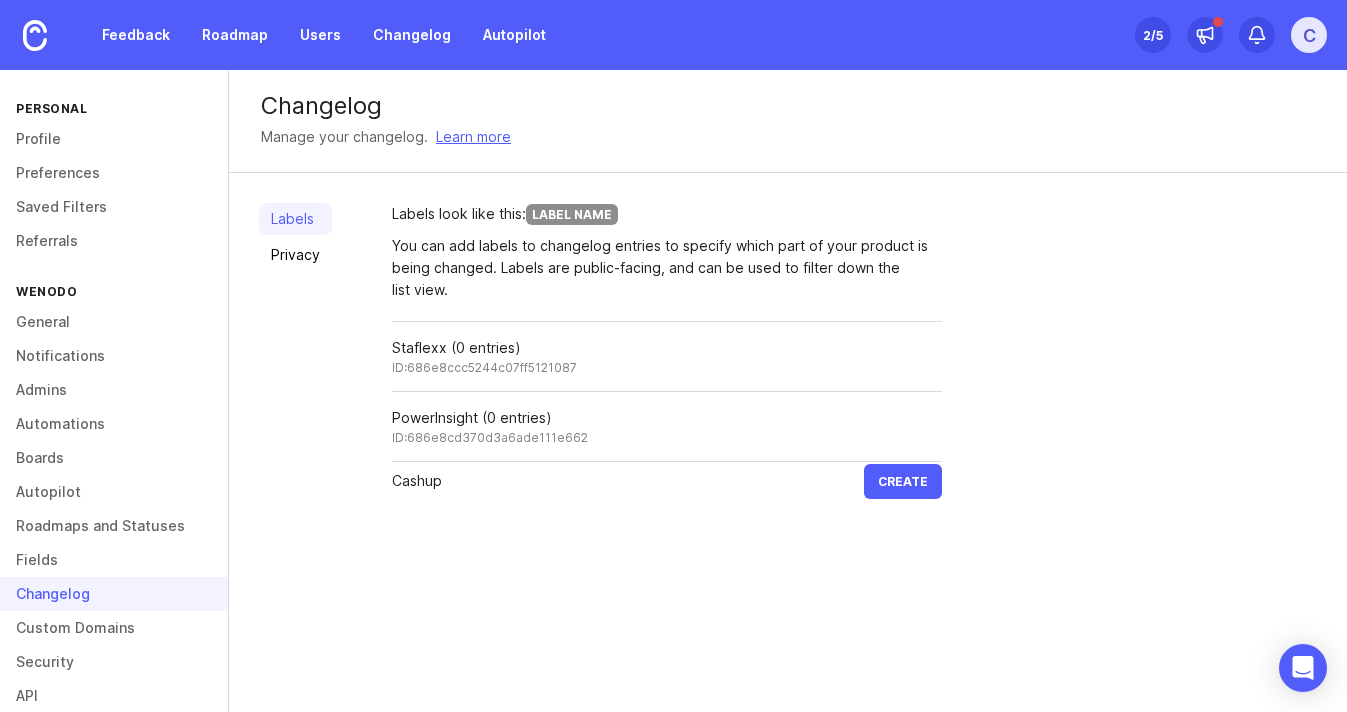 type on "Cashup" 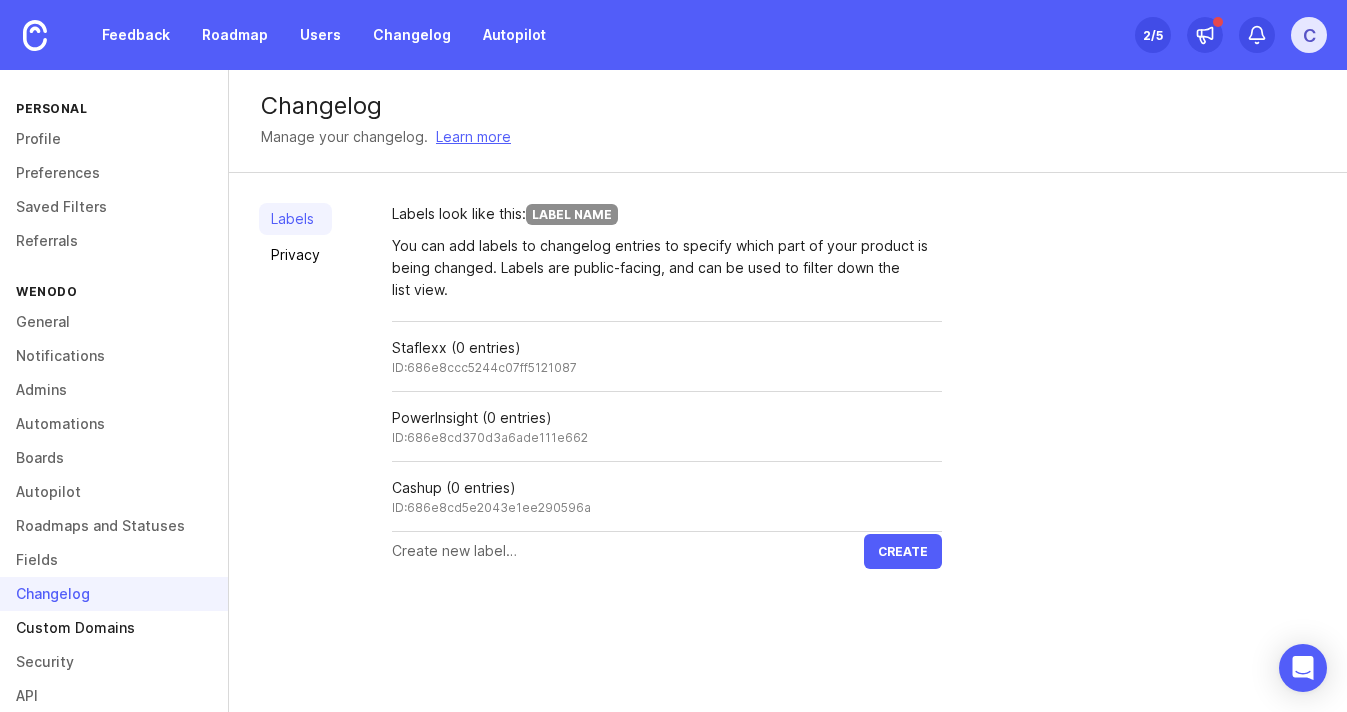 click on "Custom Domains" at bounding box center (114, 628) 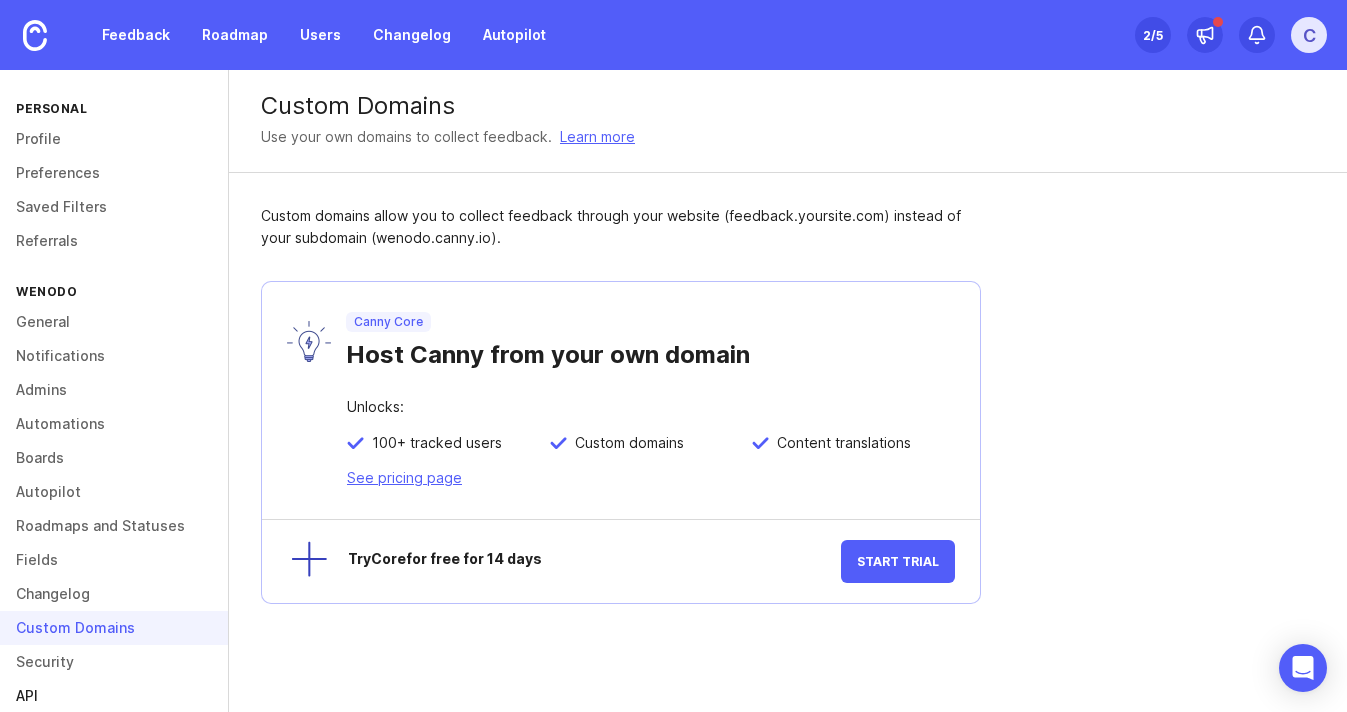 scroll, scrollTop: 94, scrollLeft: 0, axis: vertical 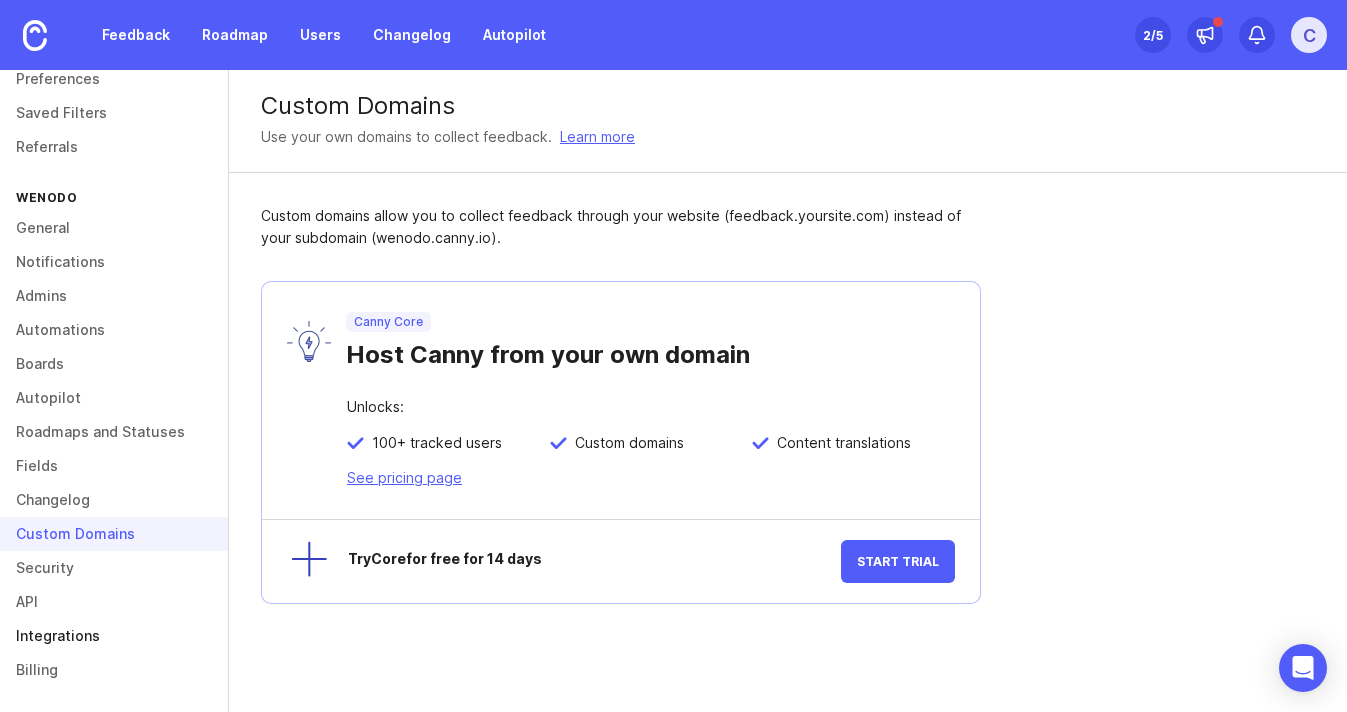 click on "Integrations" at bounding box center (114, 636) 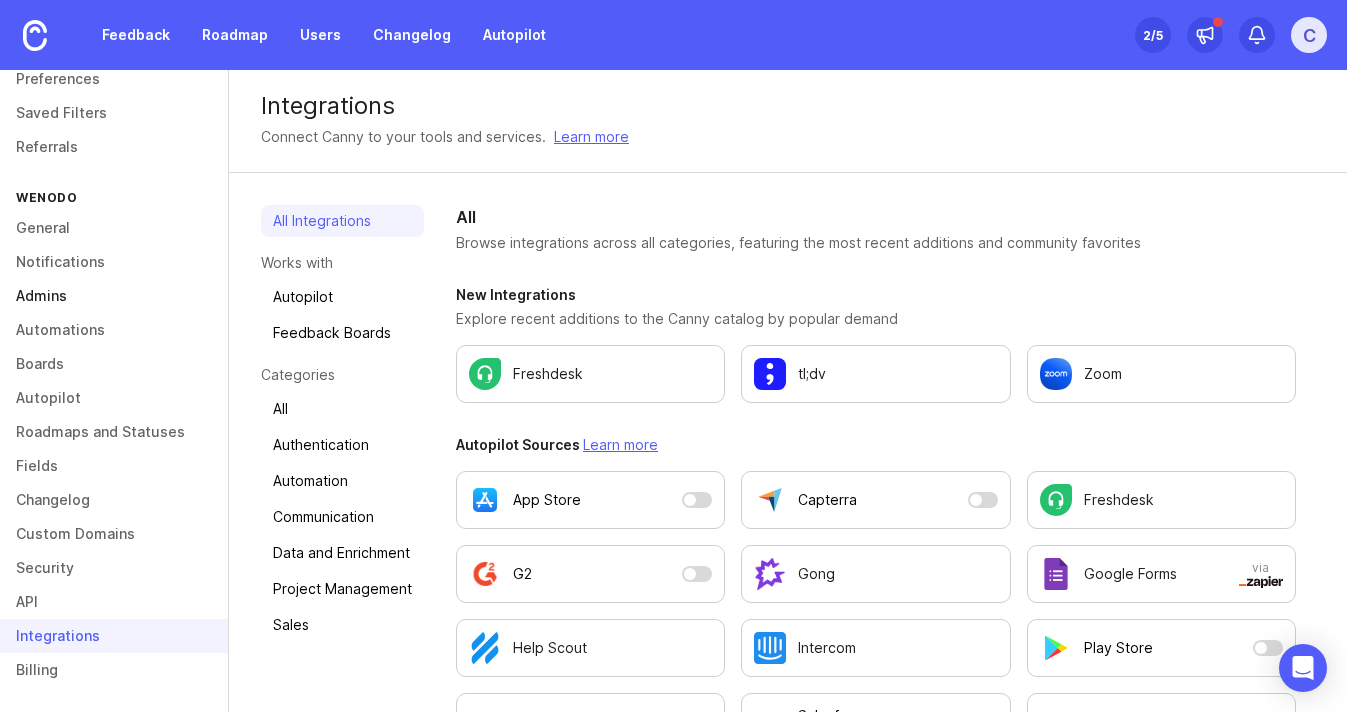 scroll, scrollTop: 0, scrollLeft: 0, axis: both 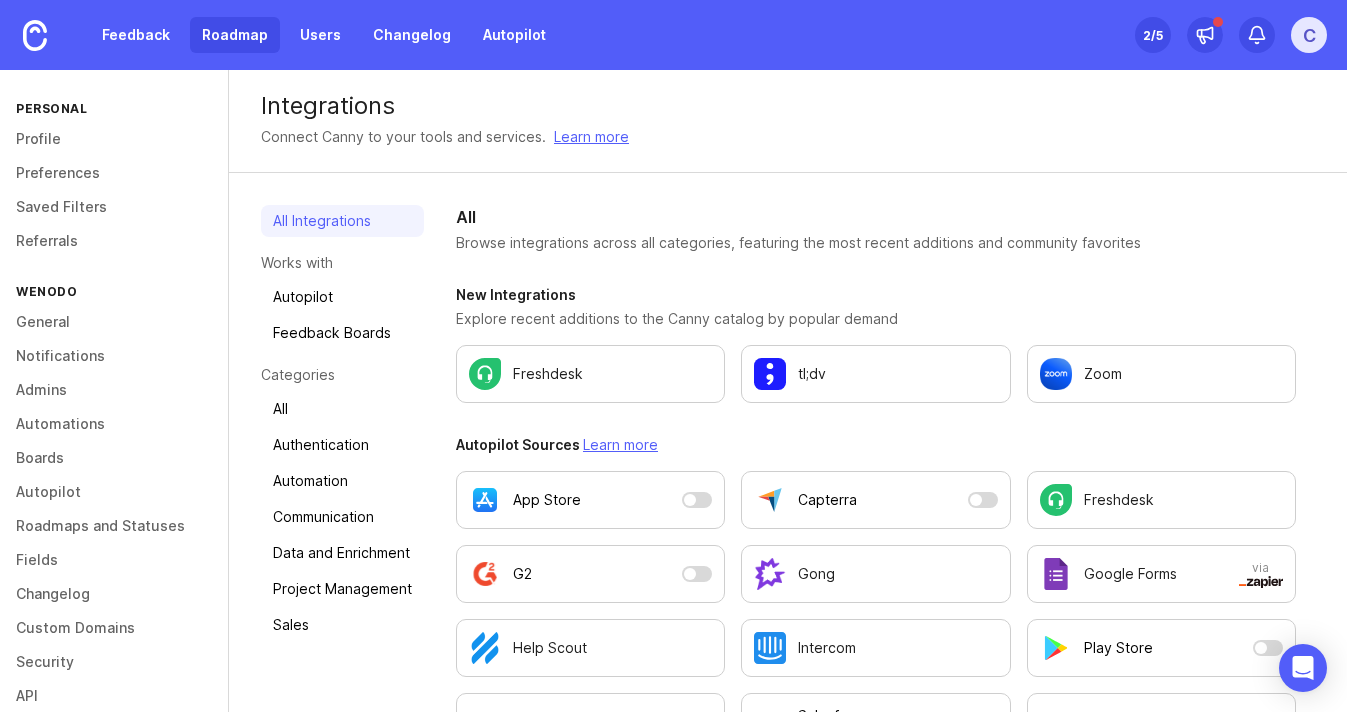 click on "Roadmap" at bounding box center (235, 35) 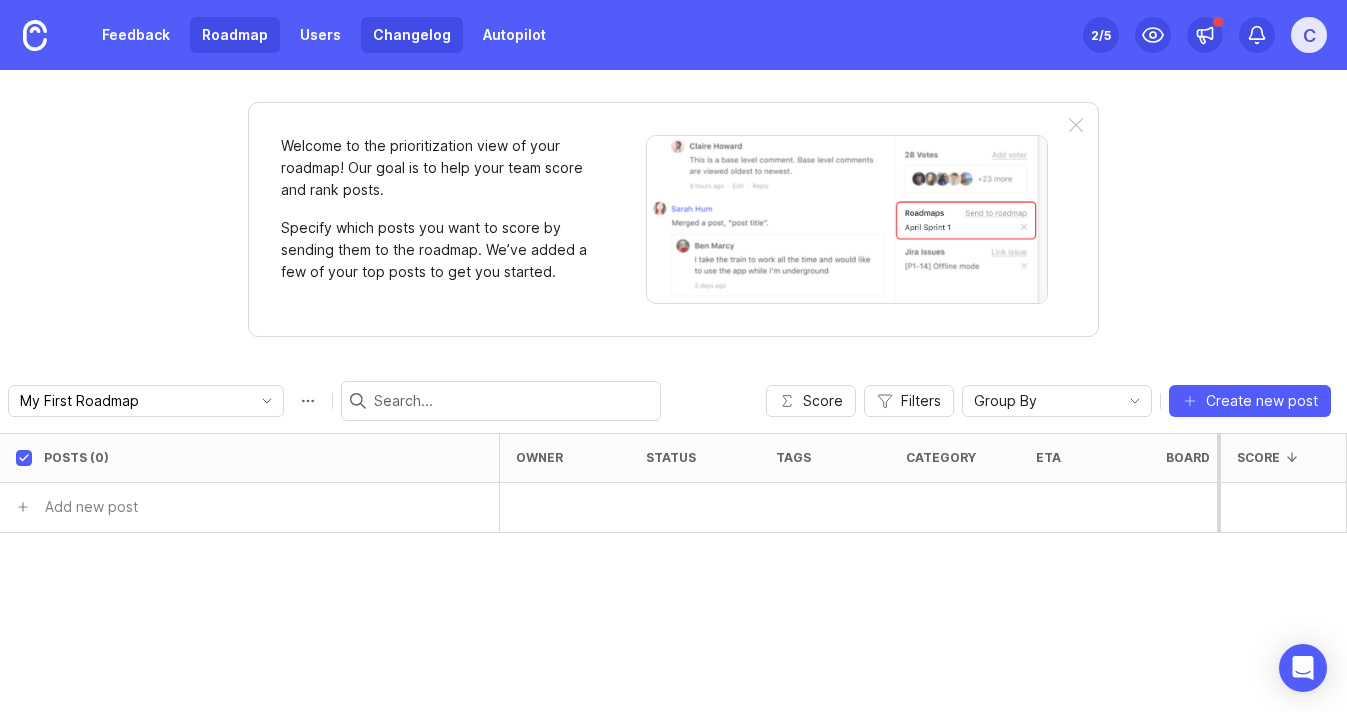 click on "Changelog" at bounding box center (412, 35) 